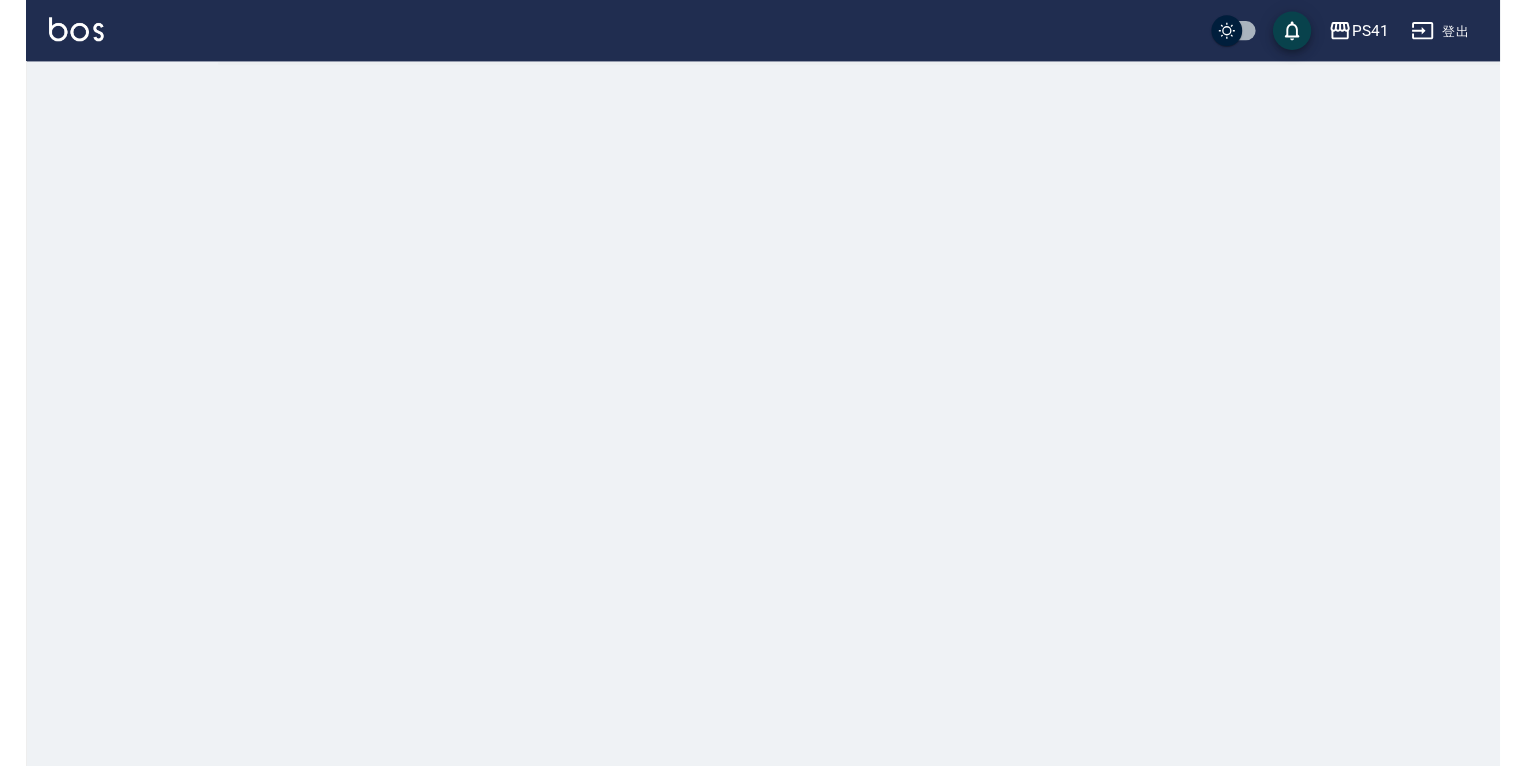 scroll, scrollTop: 0, scrollLeft: 0, axis: both 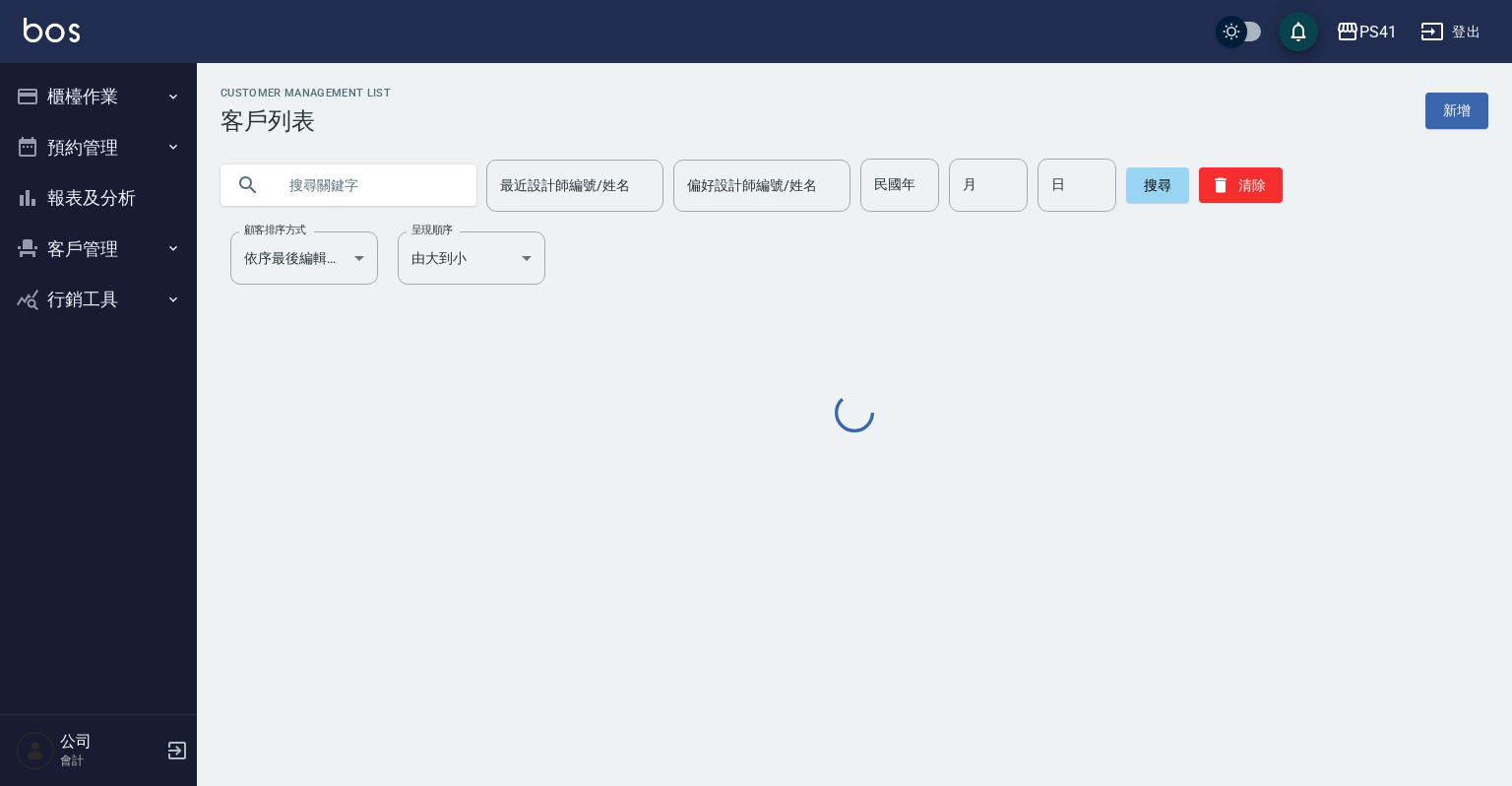 click 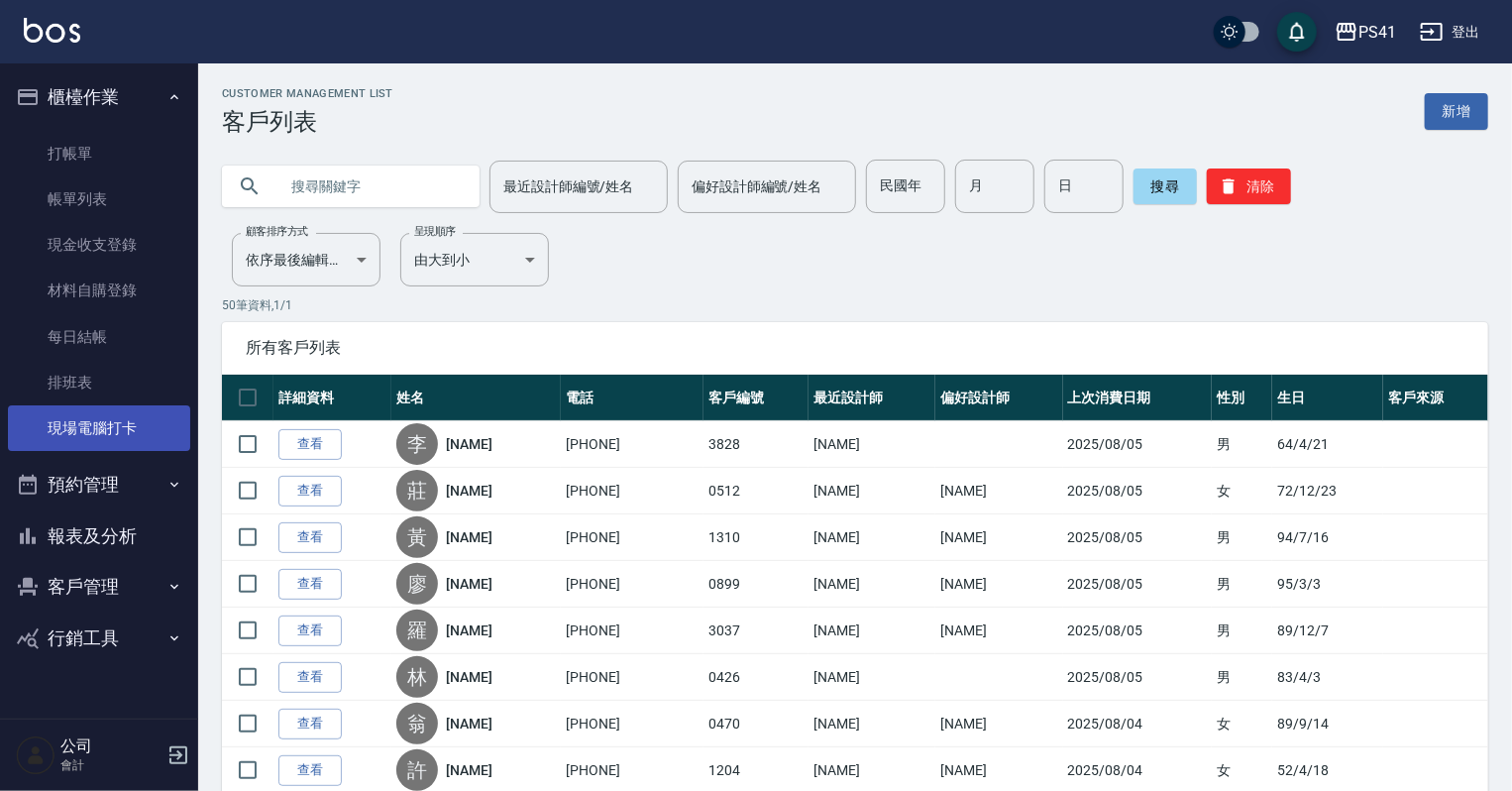 drag, startPoint x: 90, startPoint y: 426, endPoint x: 90, endPoint y: 408, distance: 18 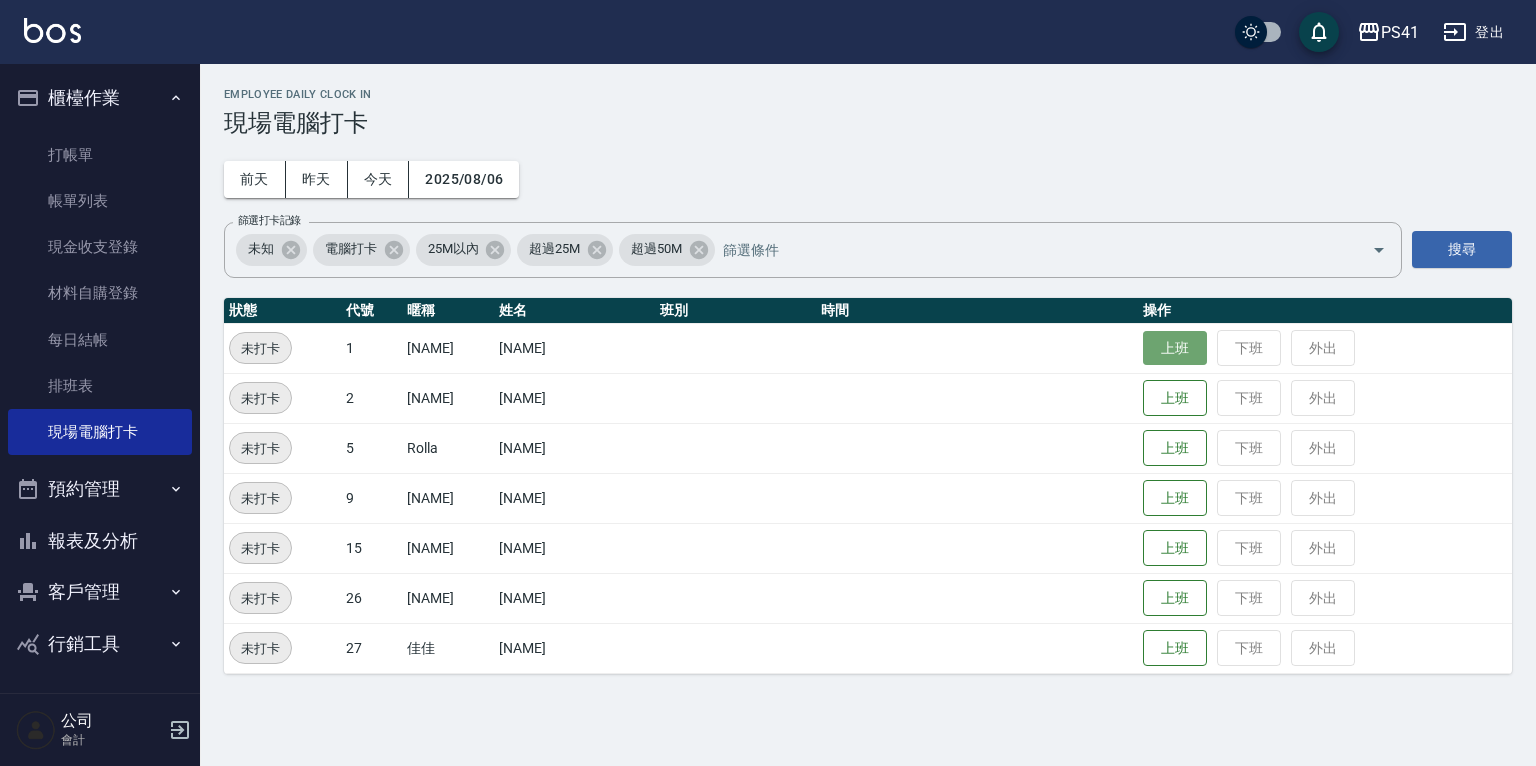 click on "上班" at bounding box center (1175, 348) 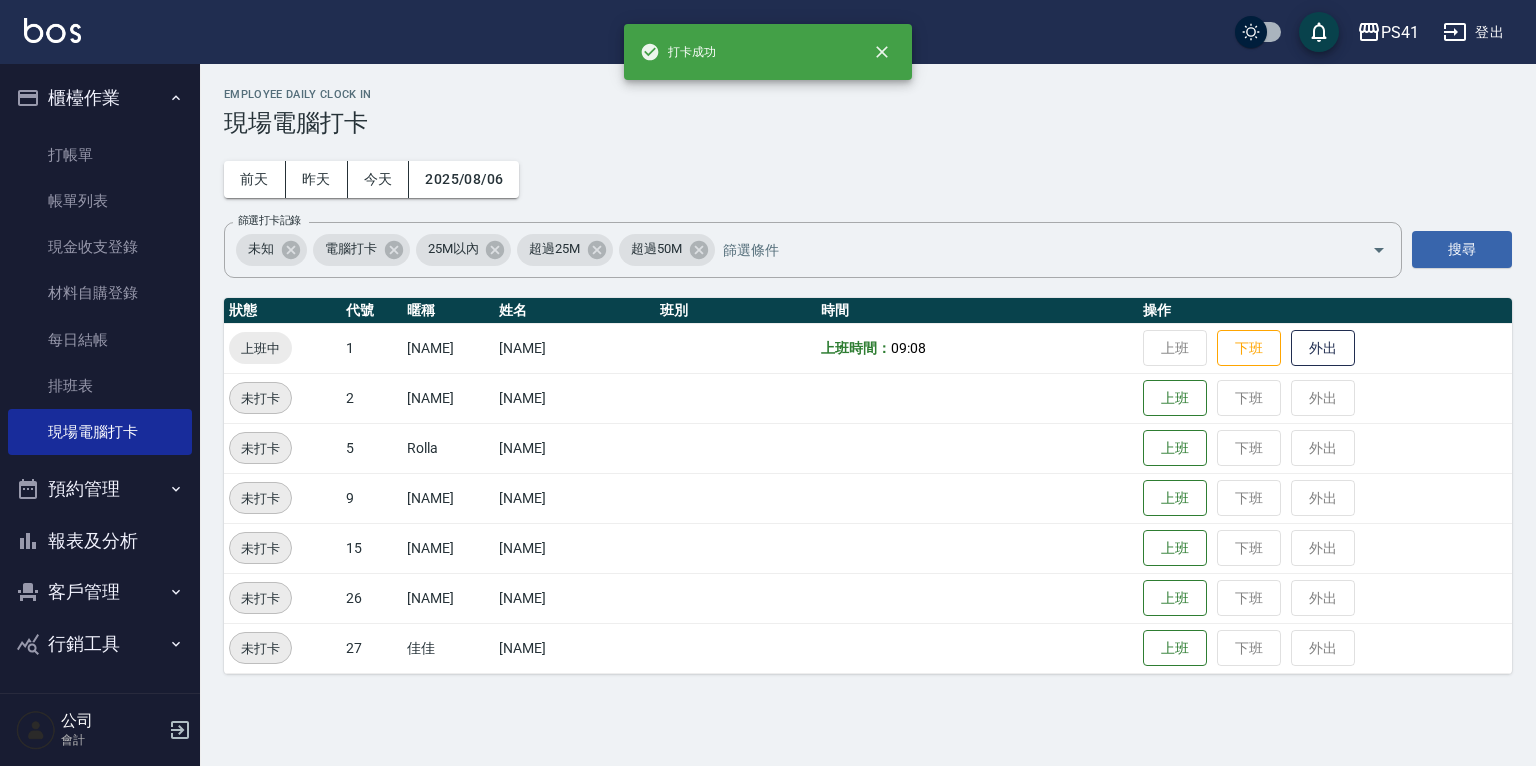 click on "報表及分析" at bounding box center [100, 541] 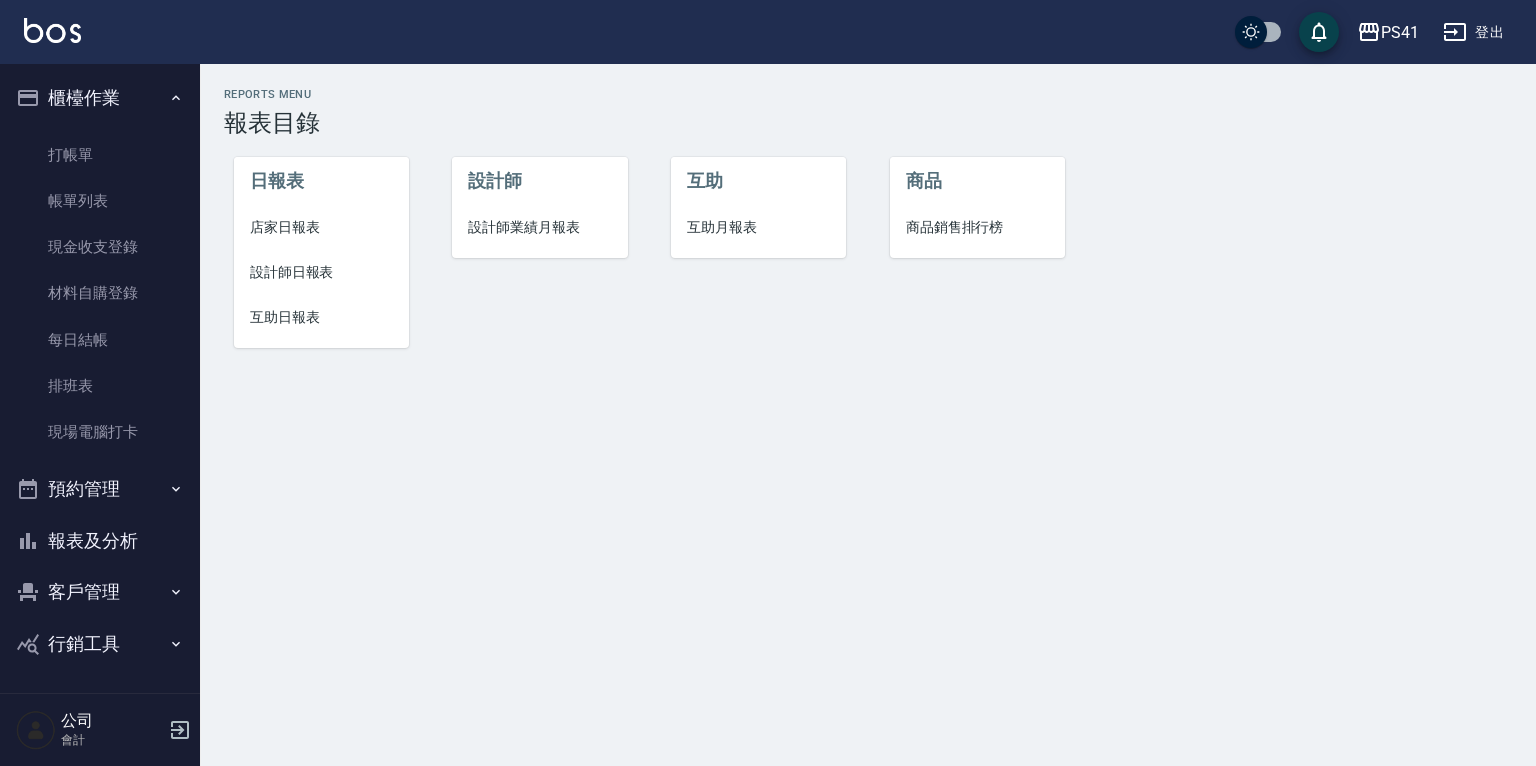click on "設計師日報表" at bounding box center [321, 272] 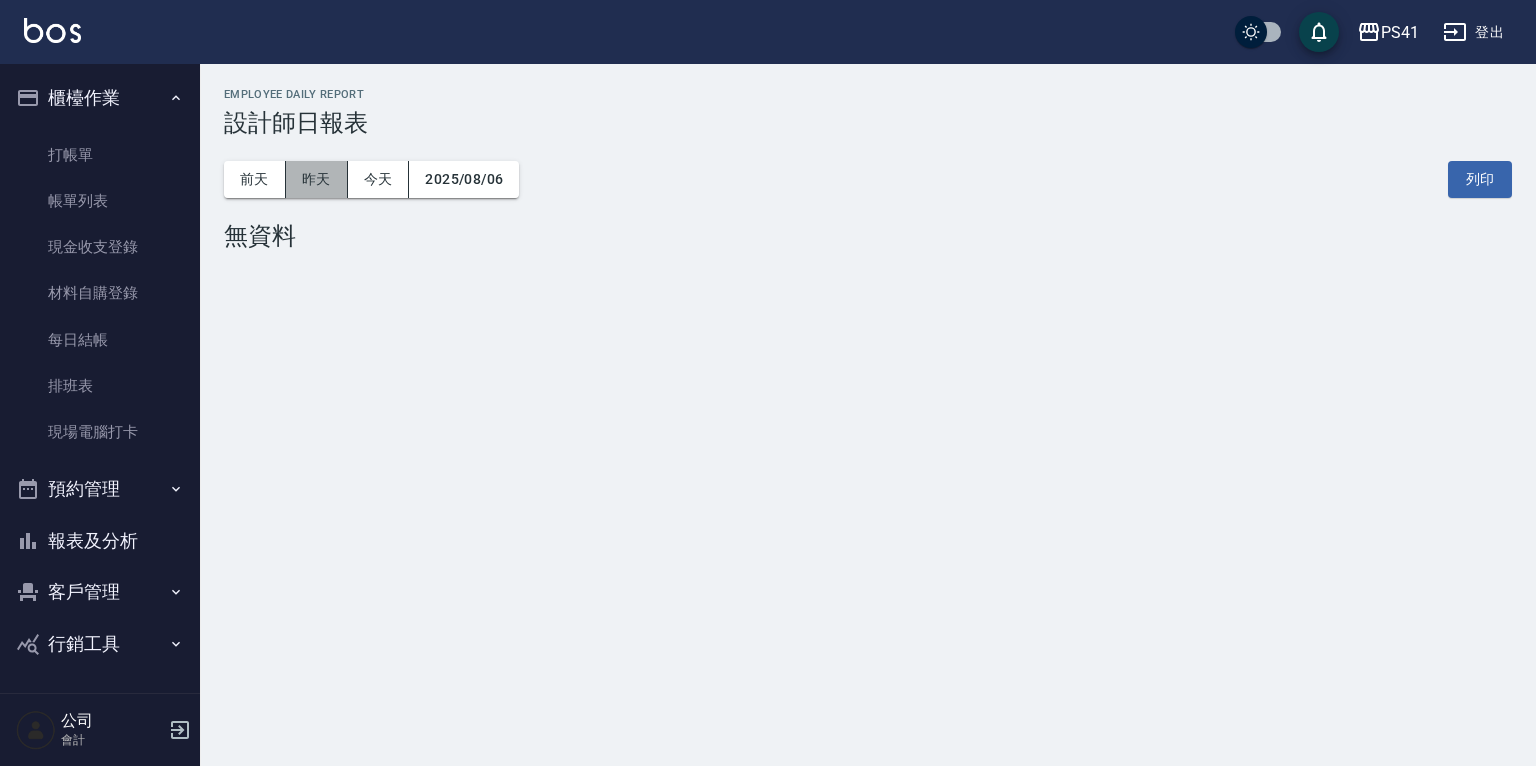 click on "昨天" at bounding box center [317, 179] 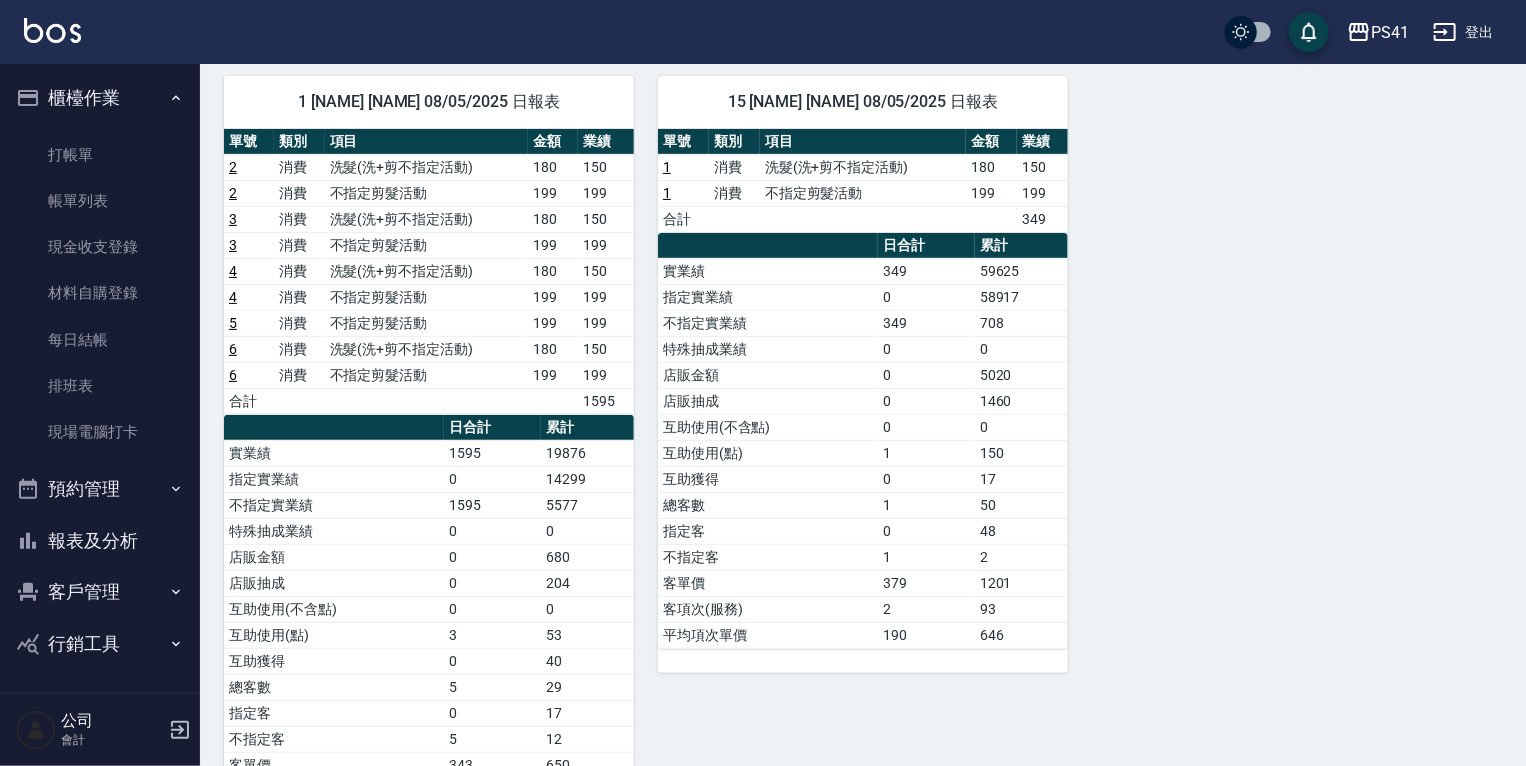 scroll, scrollTop: 160, scrollLeft: 0, axis: vertical 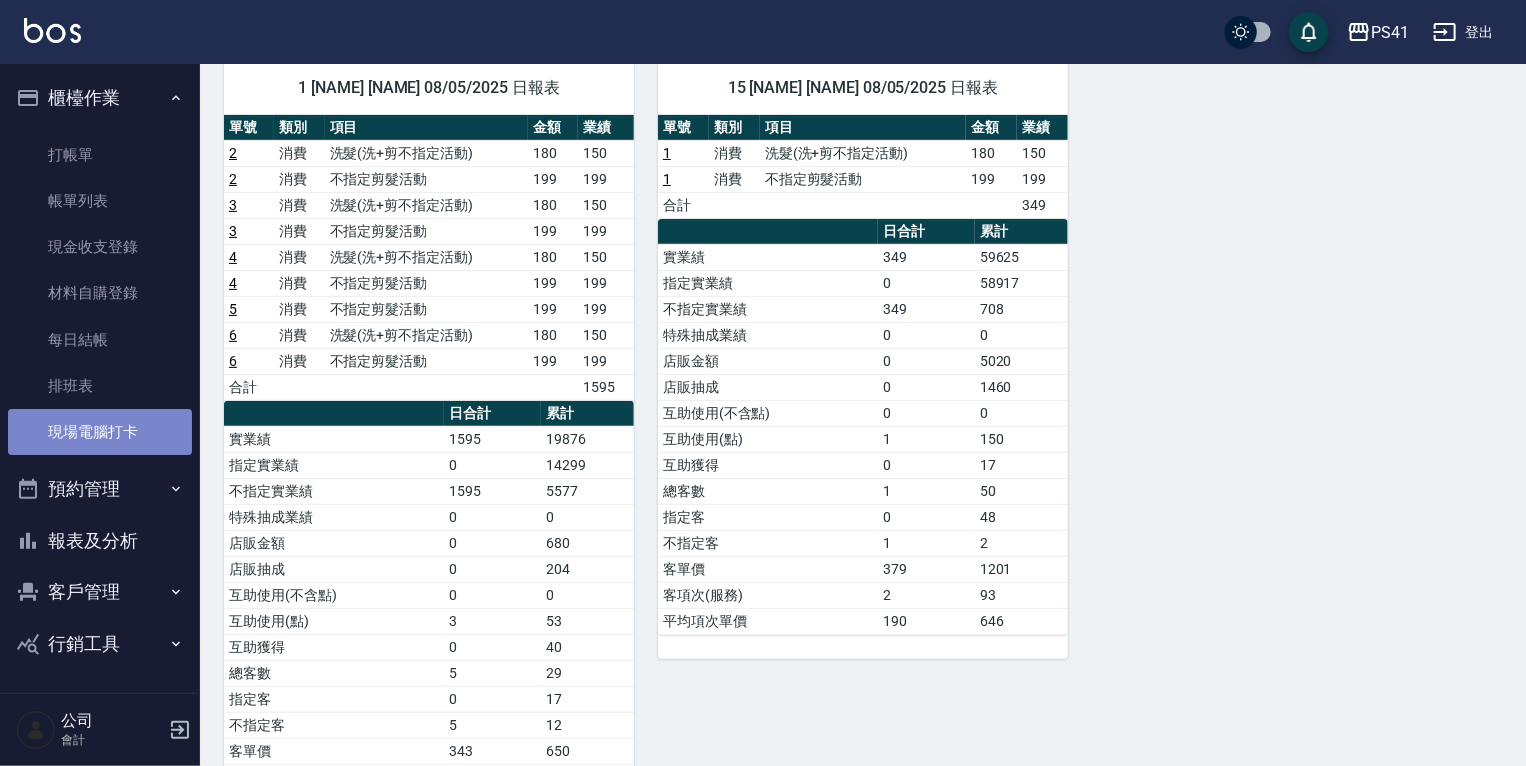 click on "現場電腦打卡" at bounding box center [100, 432] 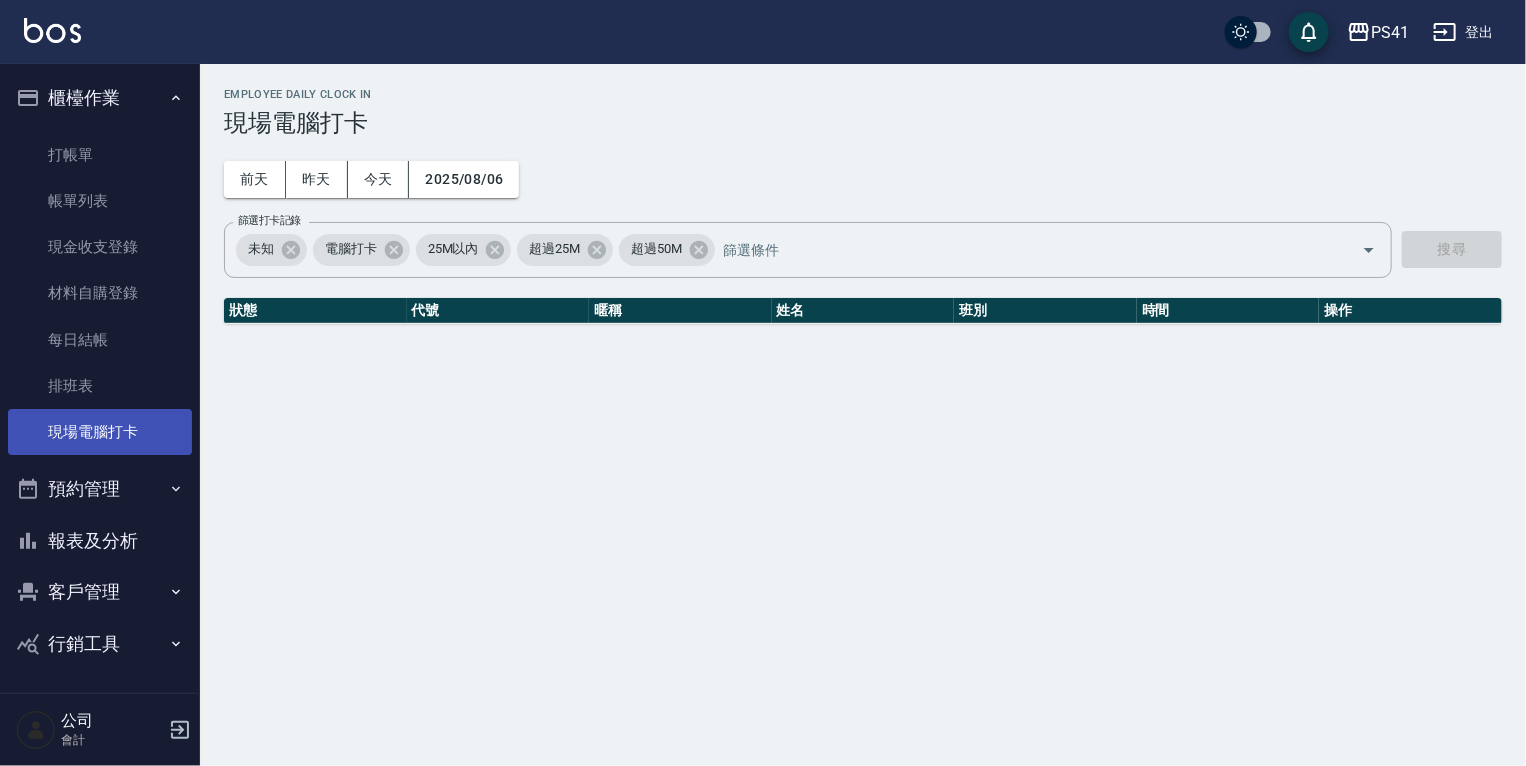 scroll, scrollTop: 0, scrollLeft: 0, axis: both 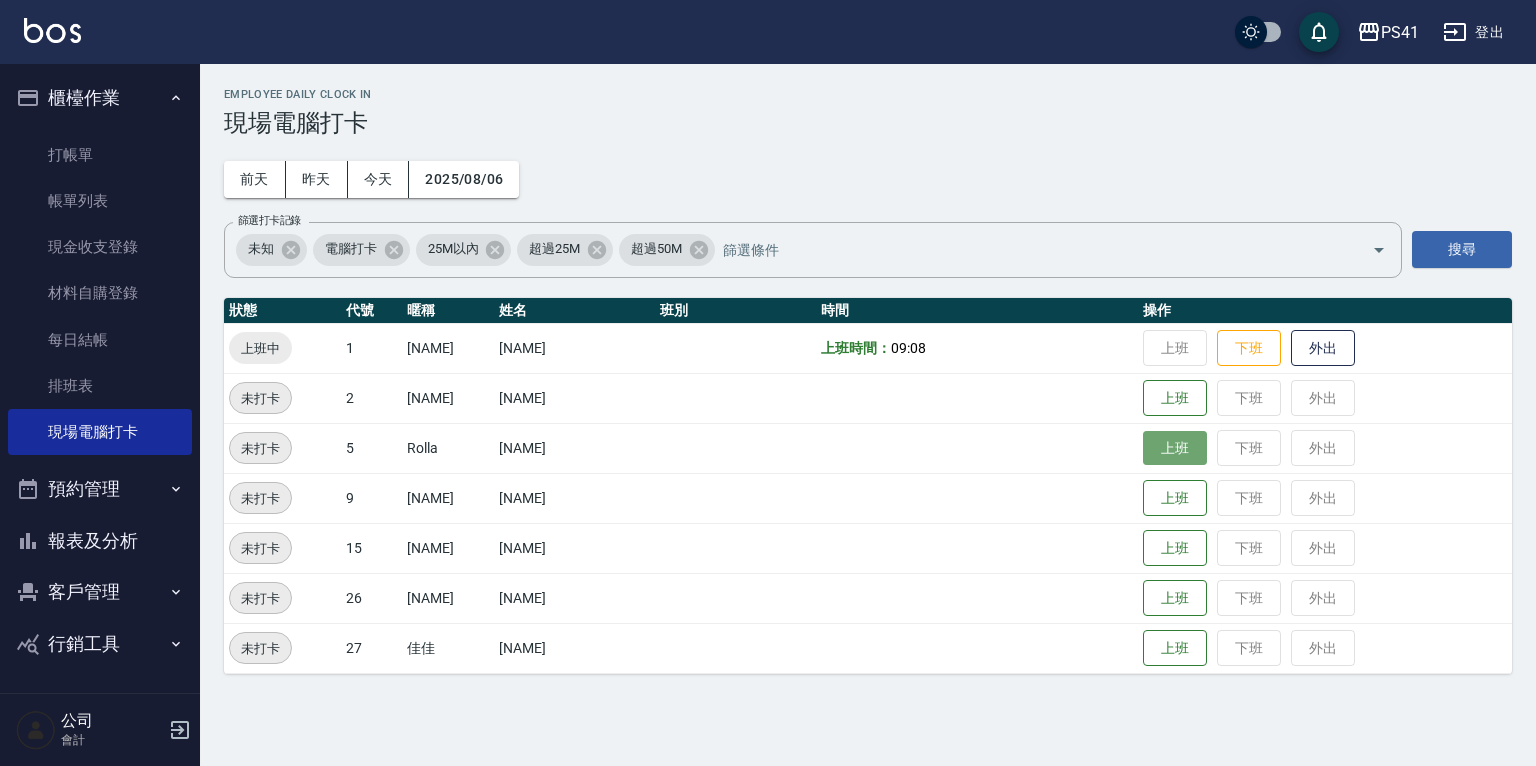 click on "上班" at bounding box center (1175, 448) 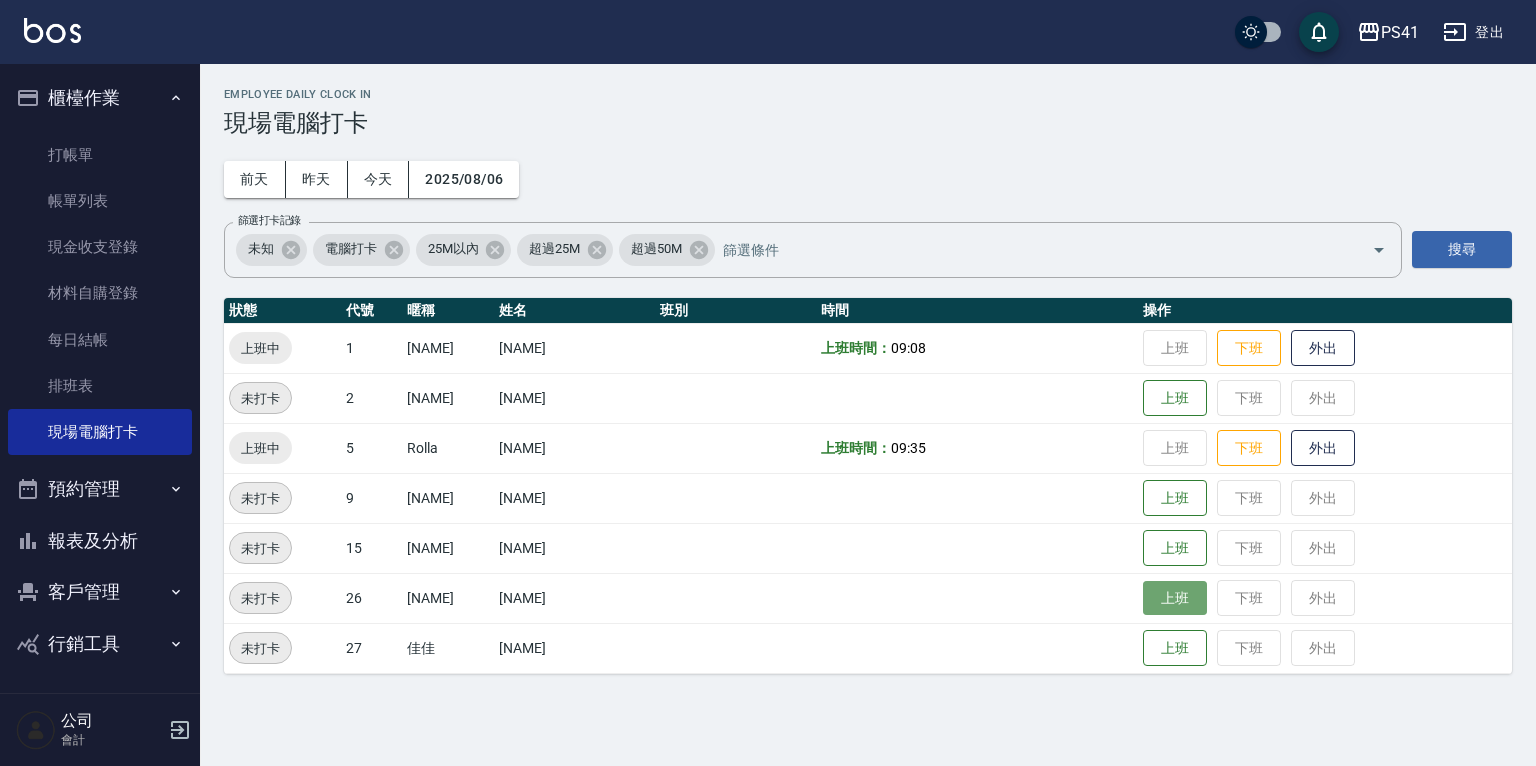 click on "上班" at bounding box center (1175, 598) 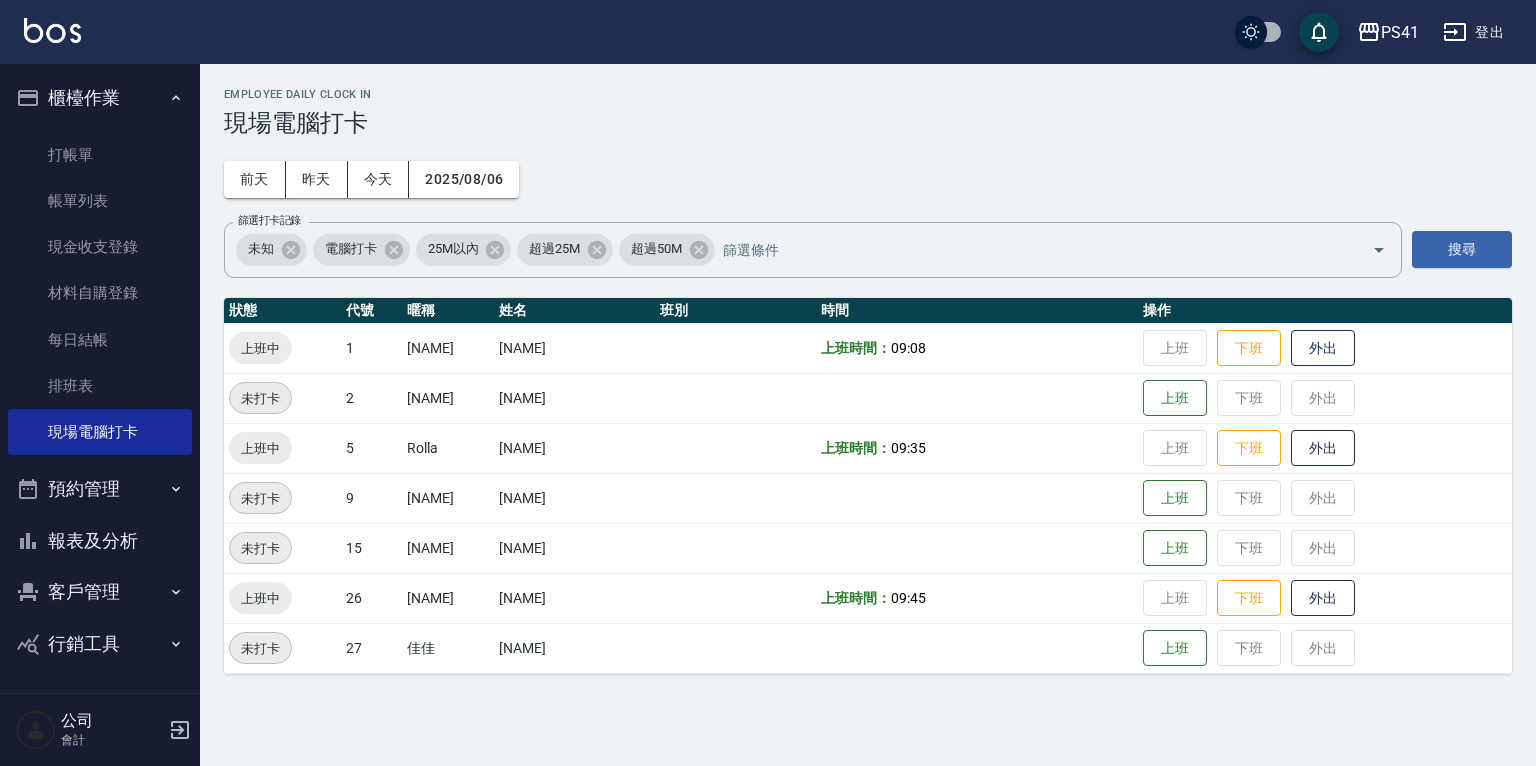 click on "客戶管理" at bounding box center (100, 592) 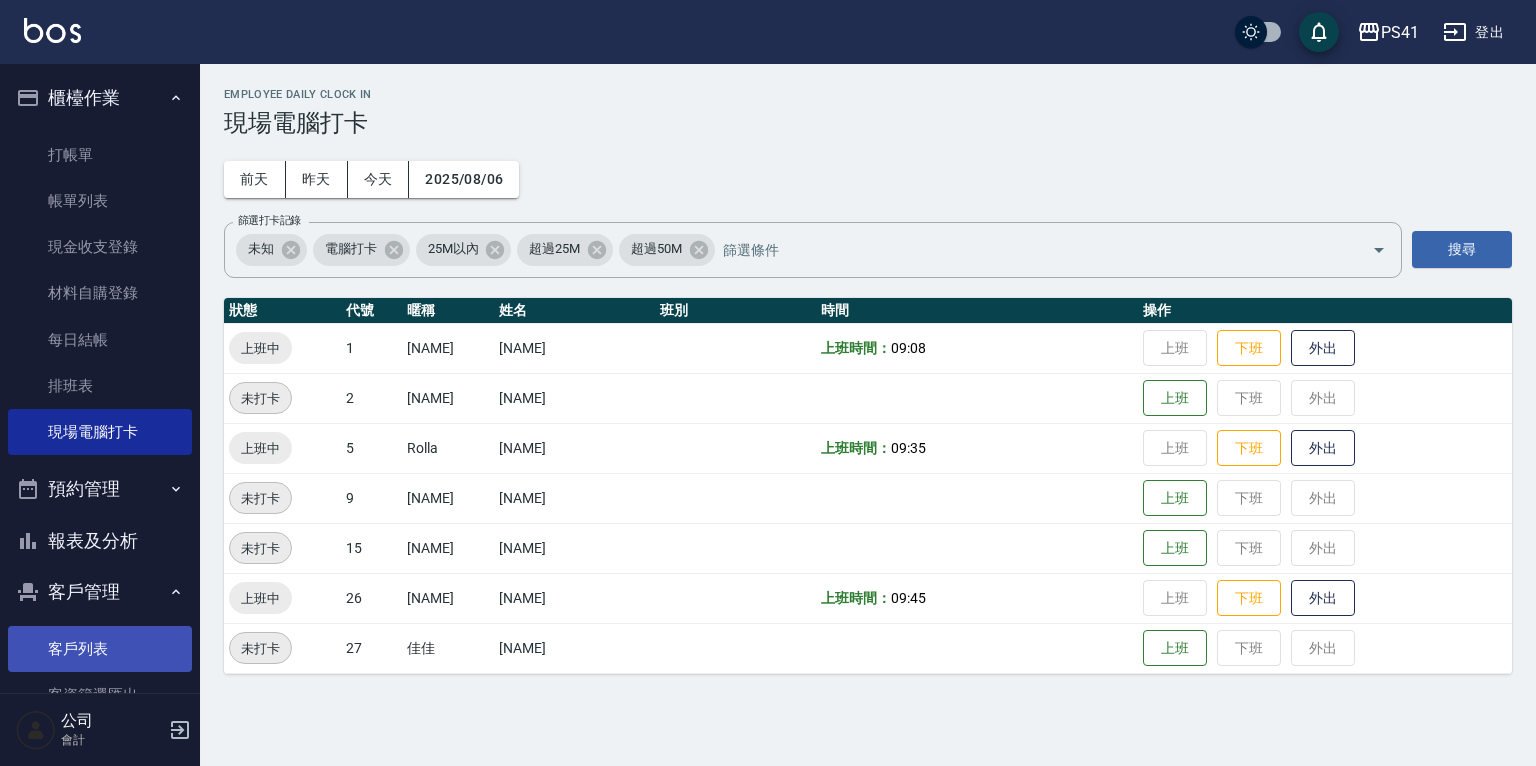 click on "客戶列表" at bounding box center (100, 649) 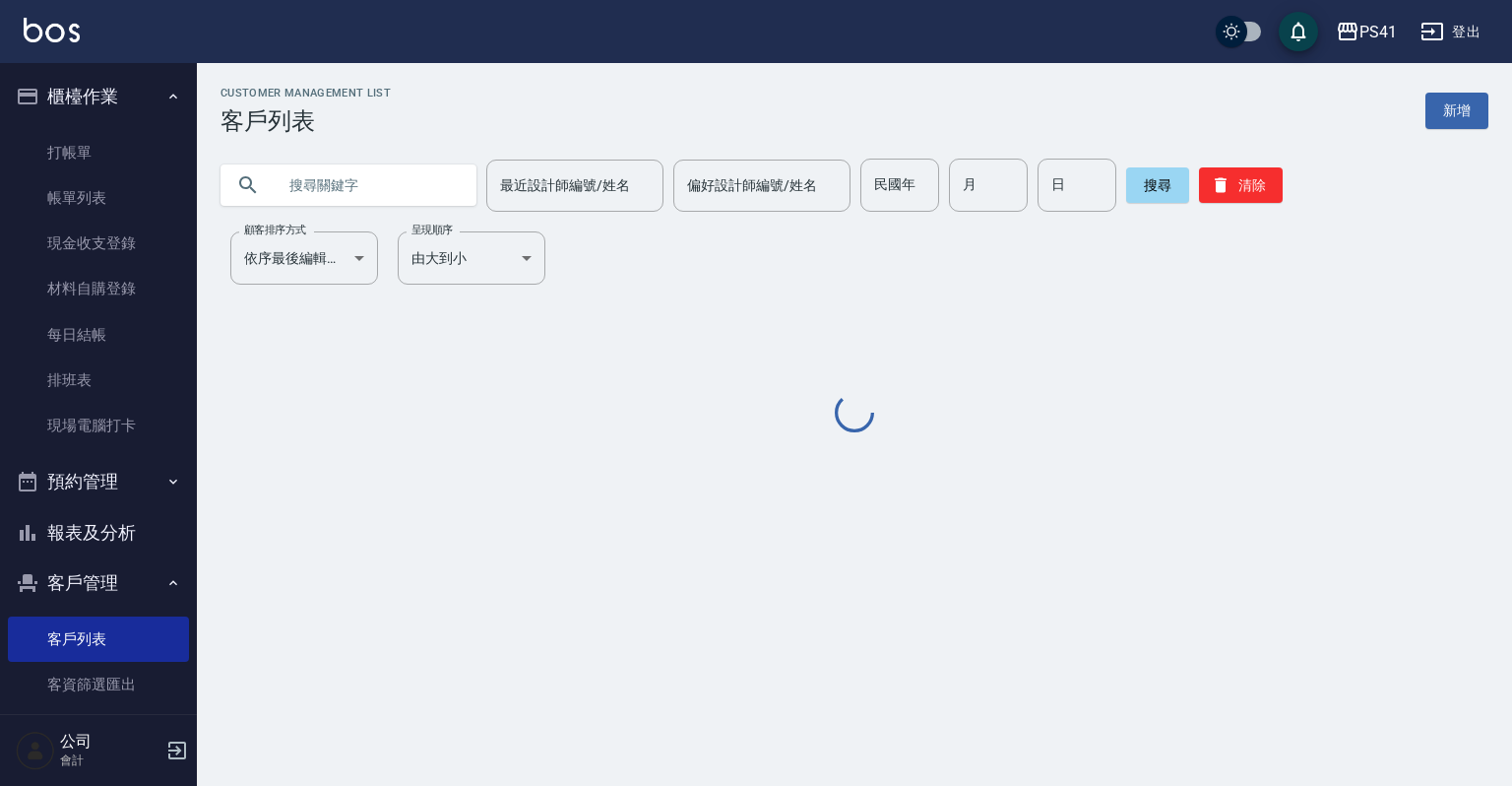 click at bounding box center (368, 185) 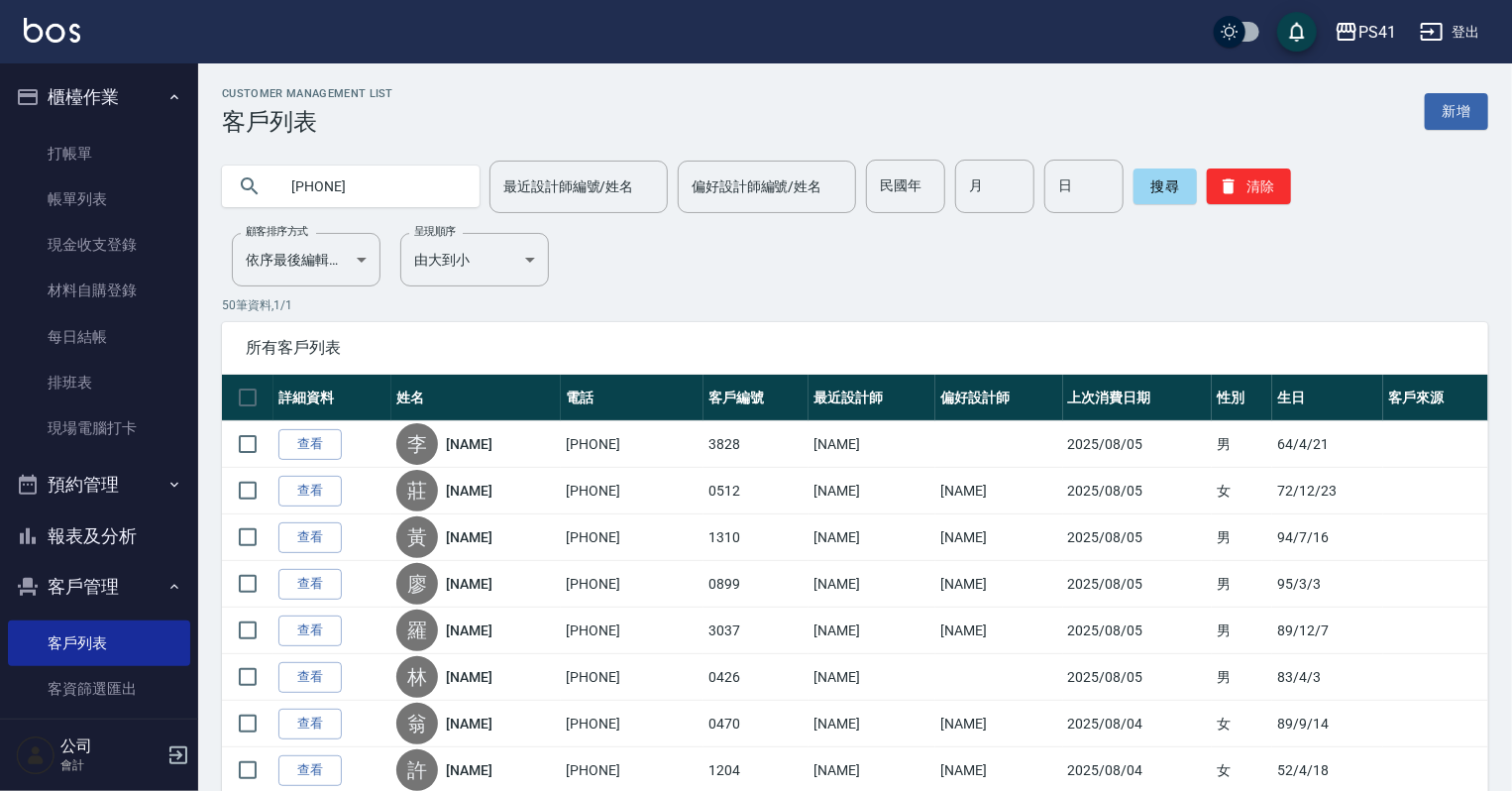 type on "[PHONE]" 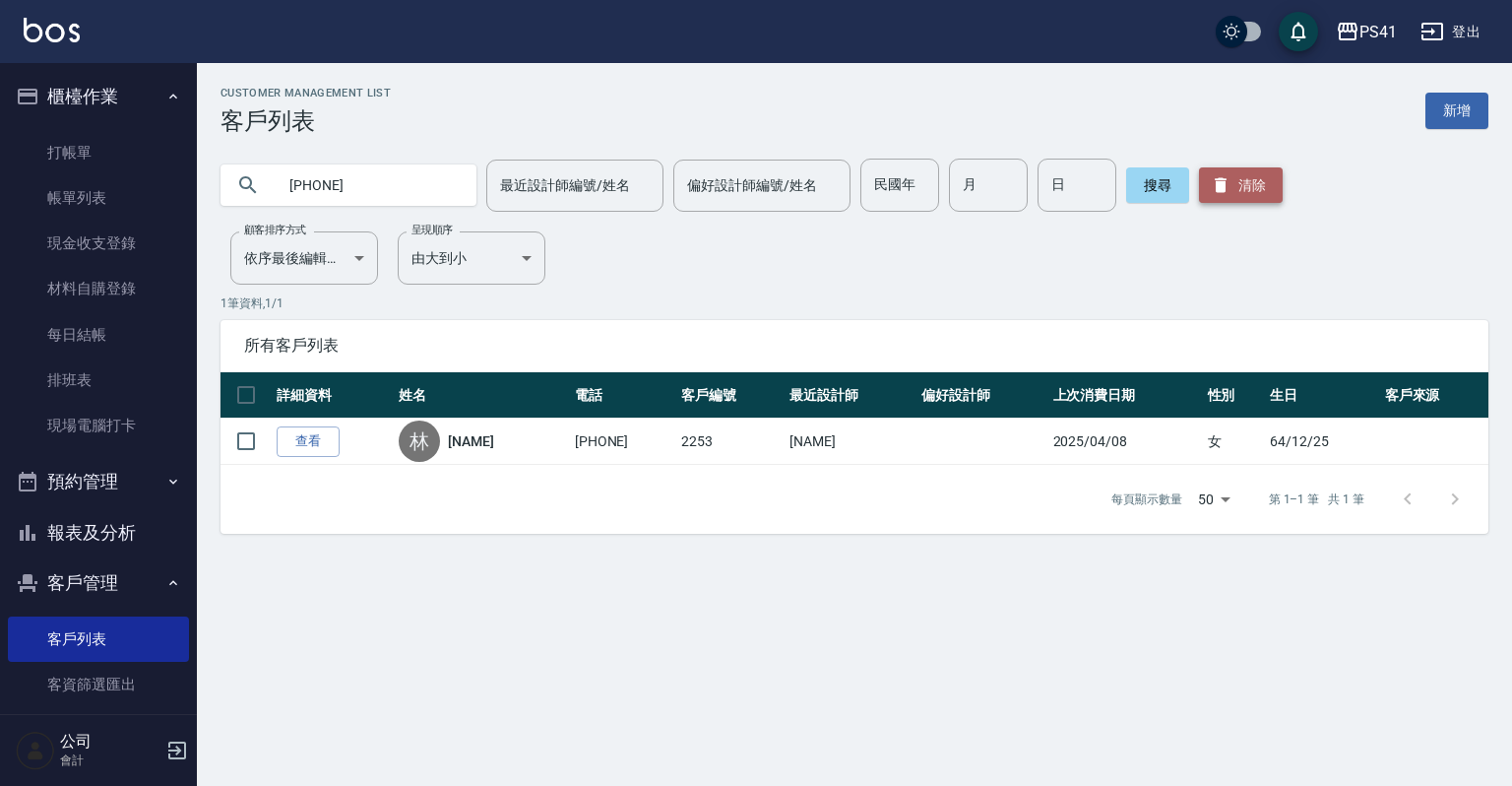 click on "清除" at bounding box center (1240, 185) 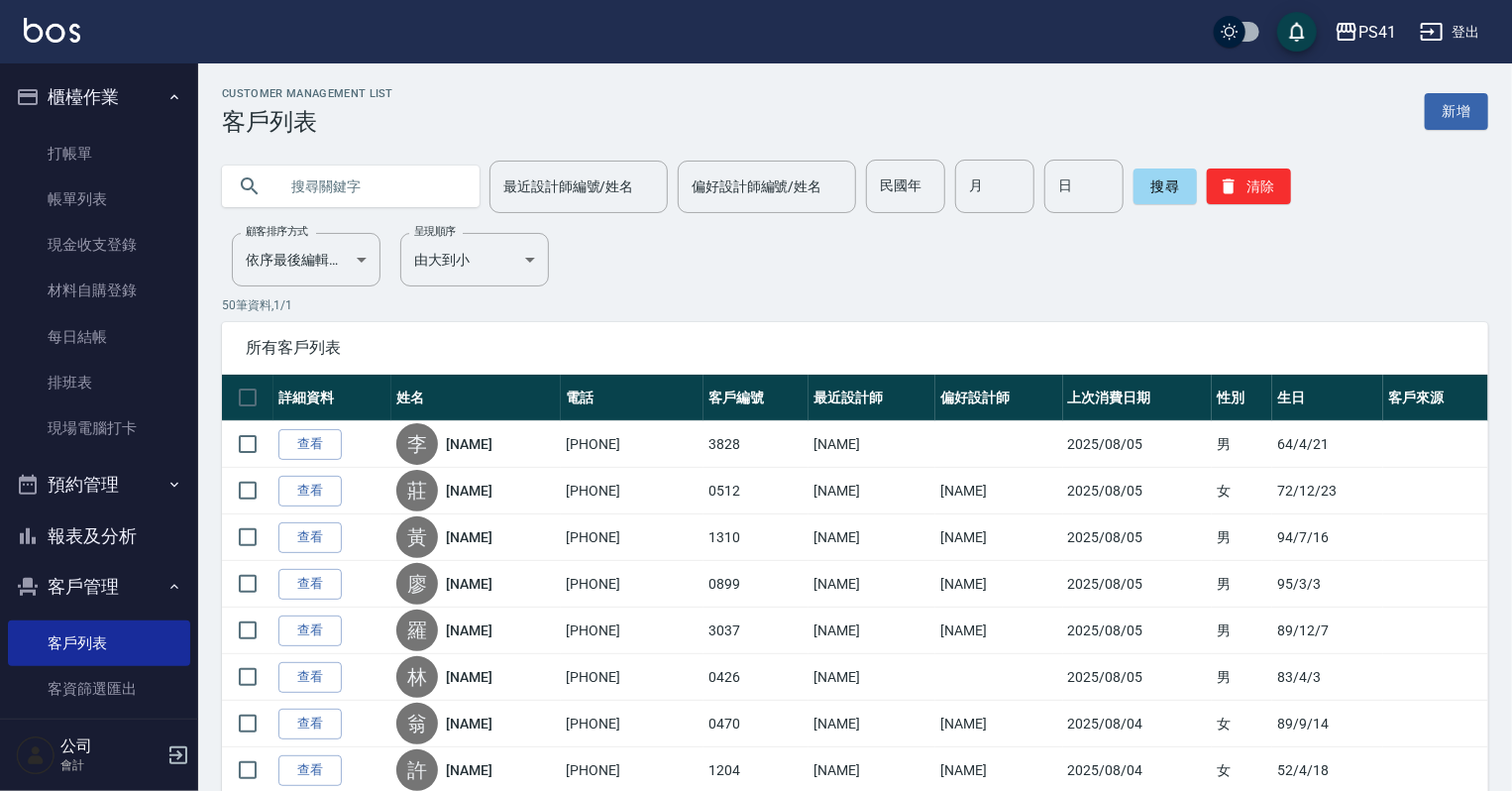 click at bounding box center (371, 186) 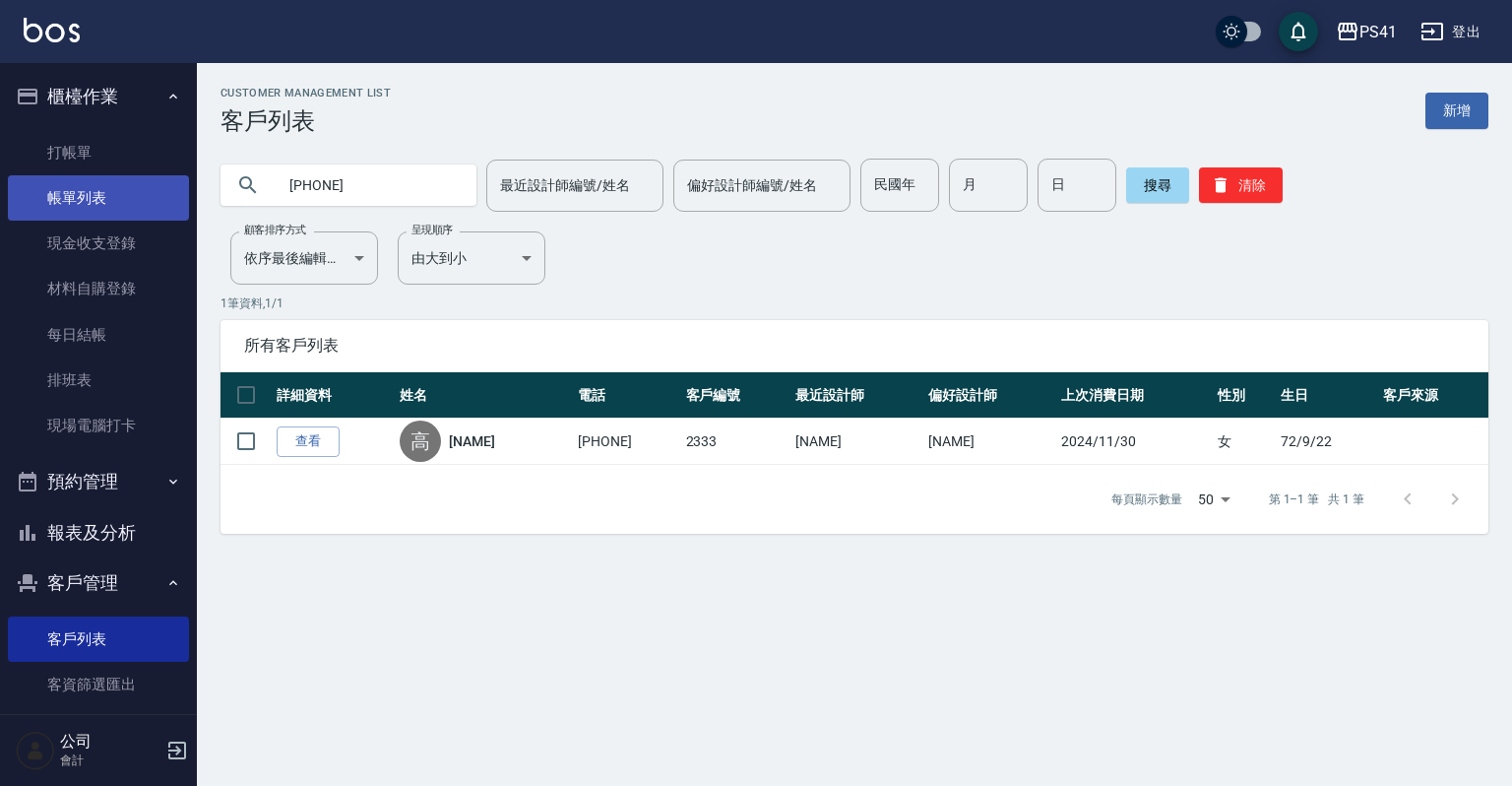 drag, startPoint x: 420, startPoint y: 187, endPoint x: 149, endPoint y: 181, distance: 271.06641 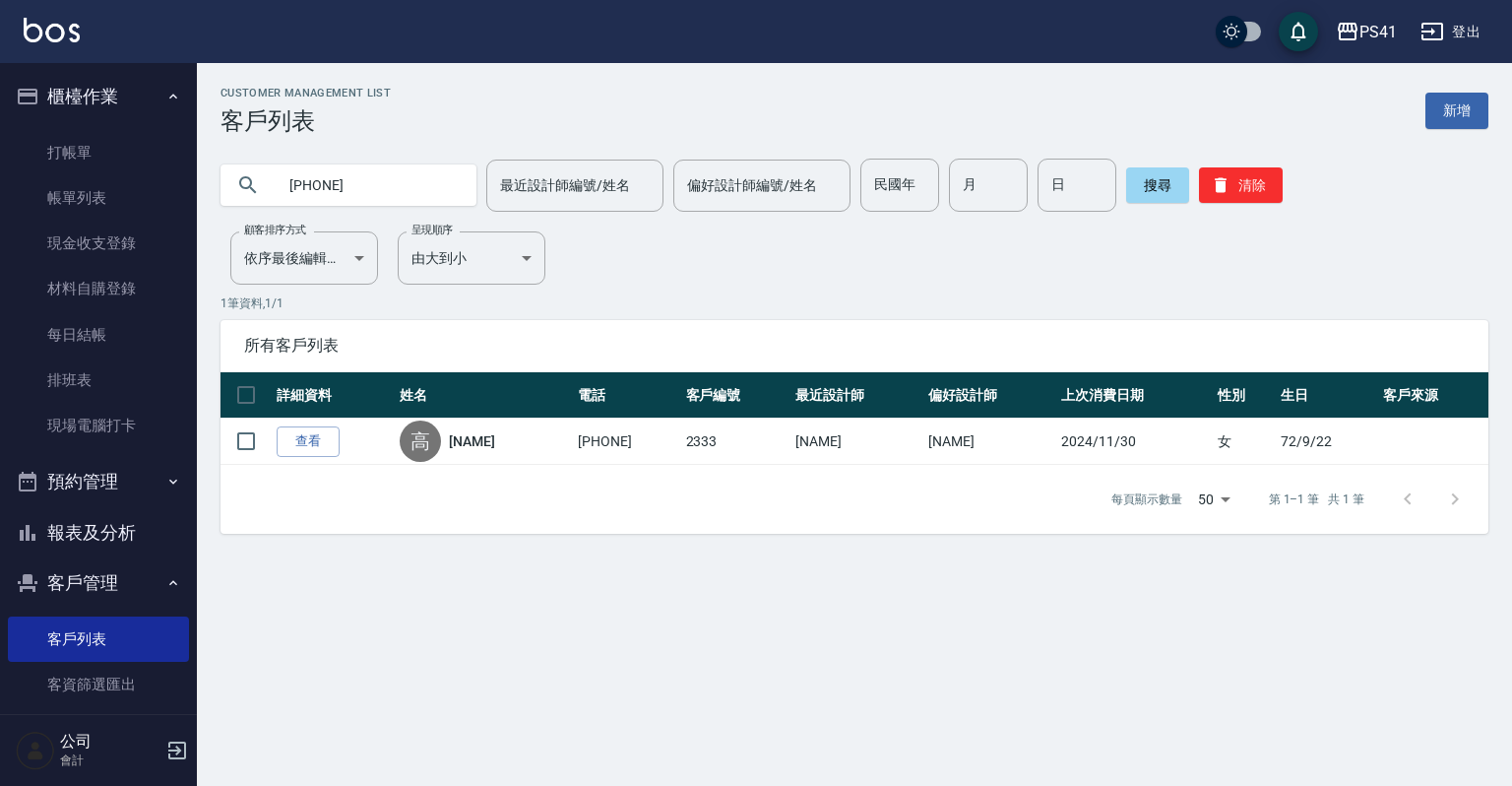 type on "[PHONE]" 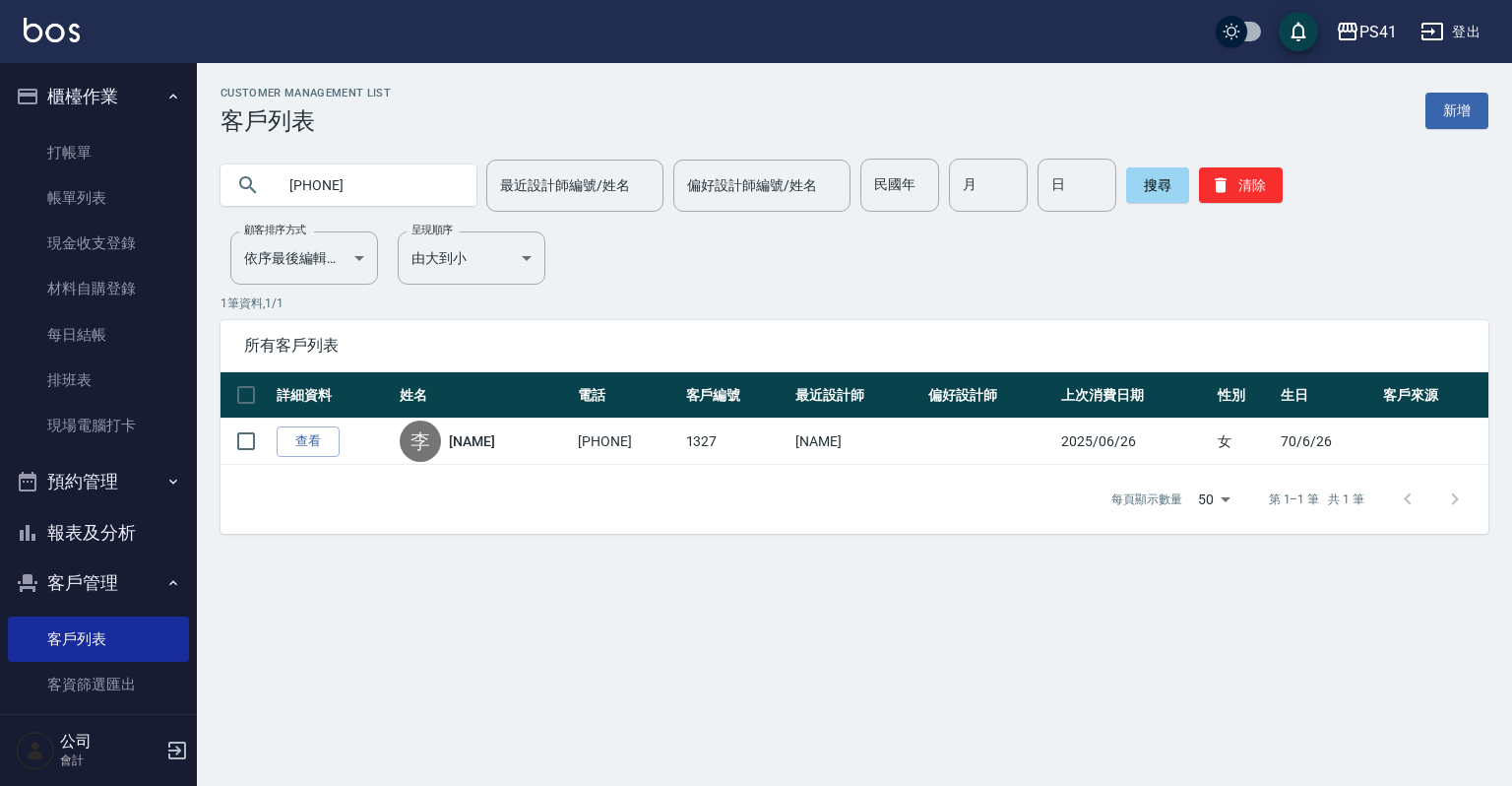 drag, startPoint x: 126, startPoint y: 535, endPoint x: 189, endPoint y: 554, distance: 65.802736 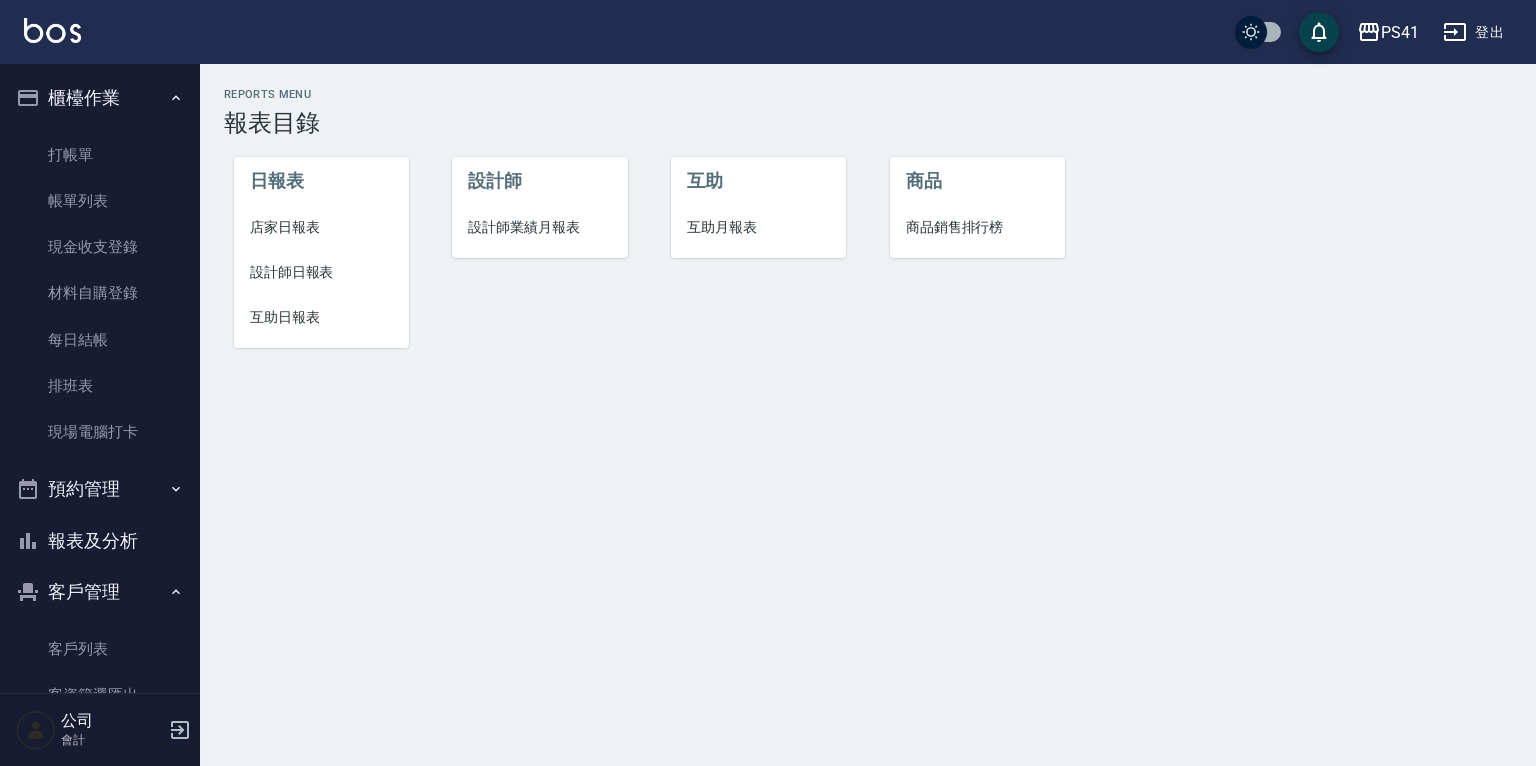 click on "互助日報表" at bounding box center (321, 317) 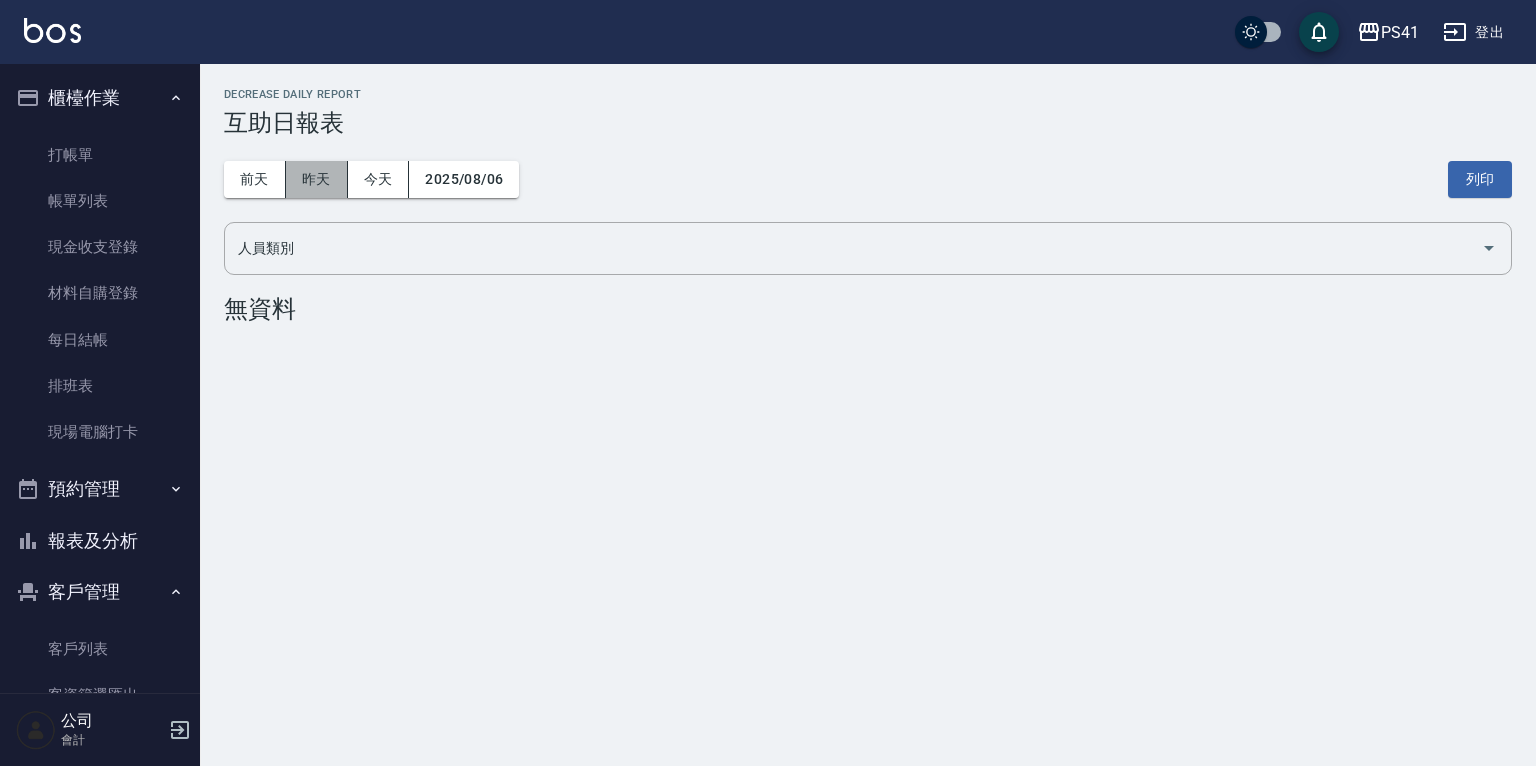drag, startPoint x: 308, startPoint y: 165, endPoint x: 541, endPoint y: 325, distance: 282.64642 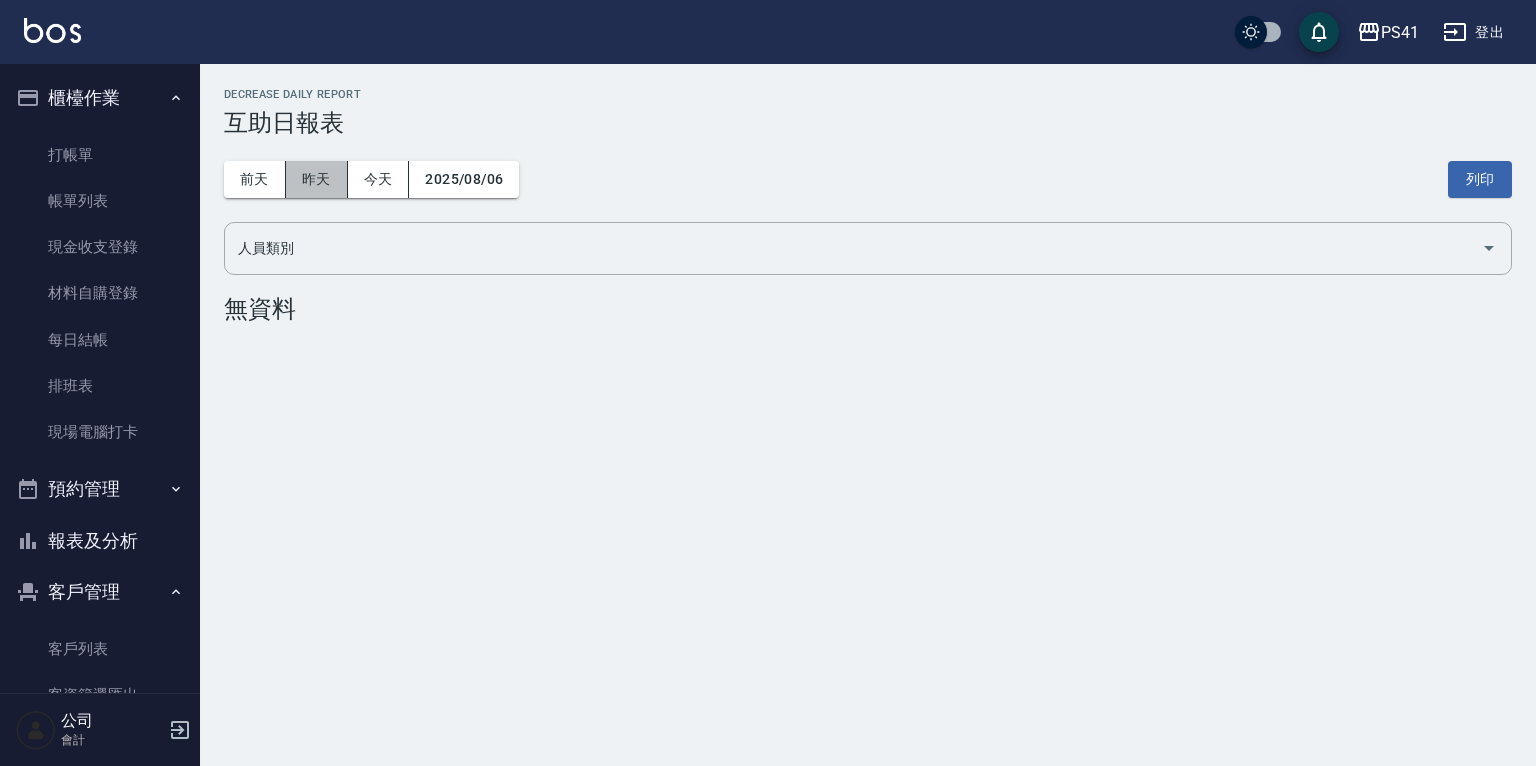 click on "昨天" at bounding box center (317, 179) 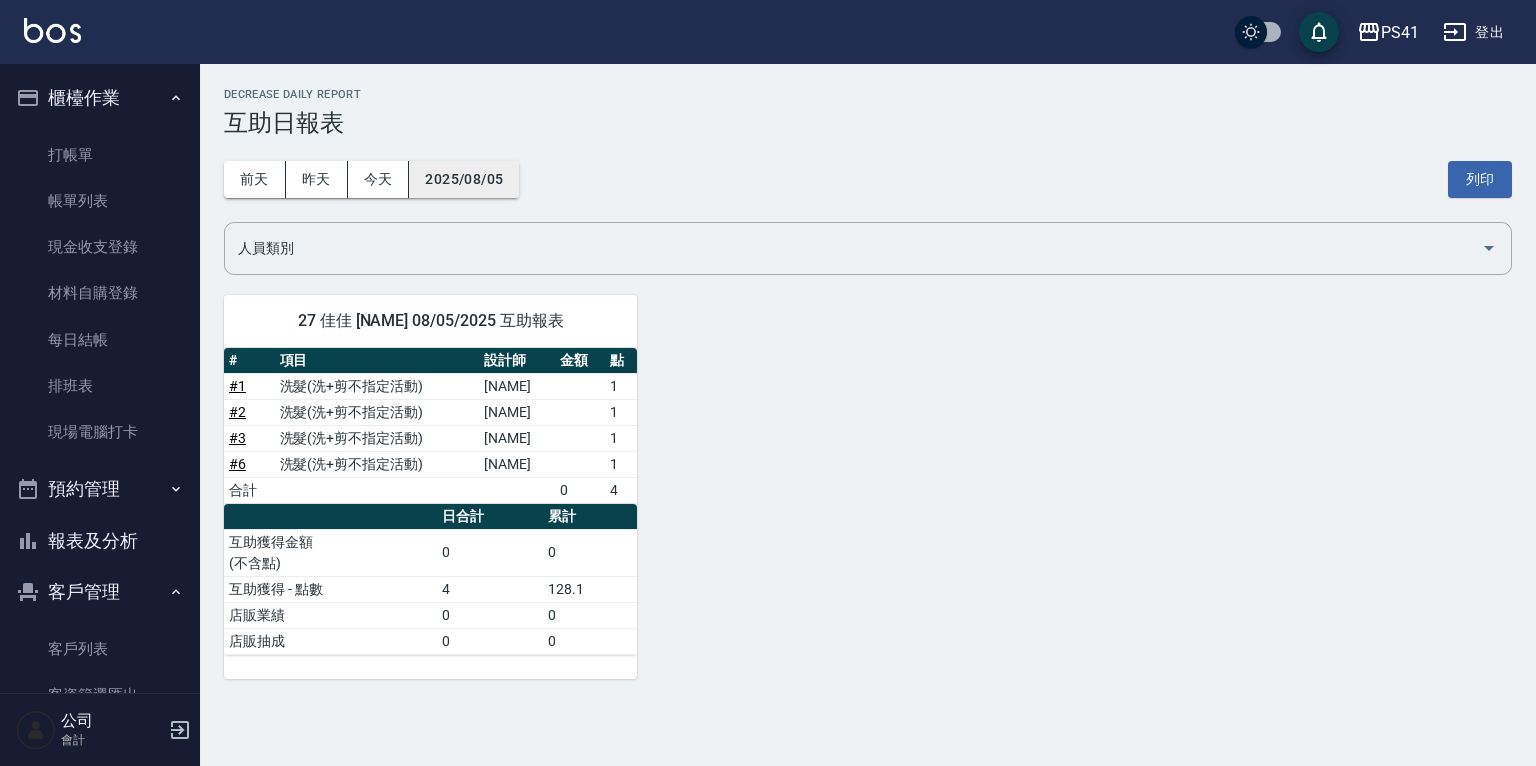 click on "2025/08/05" at bounding box center (464, 179) 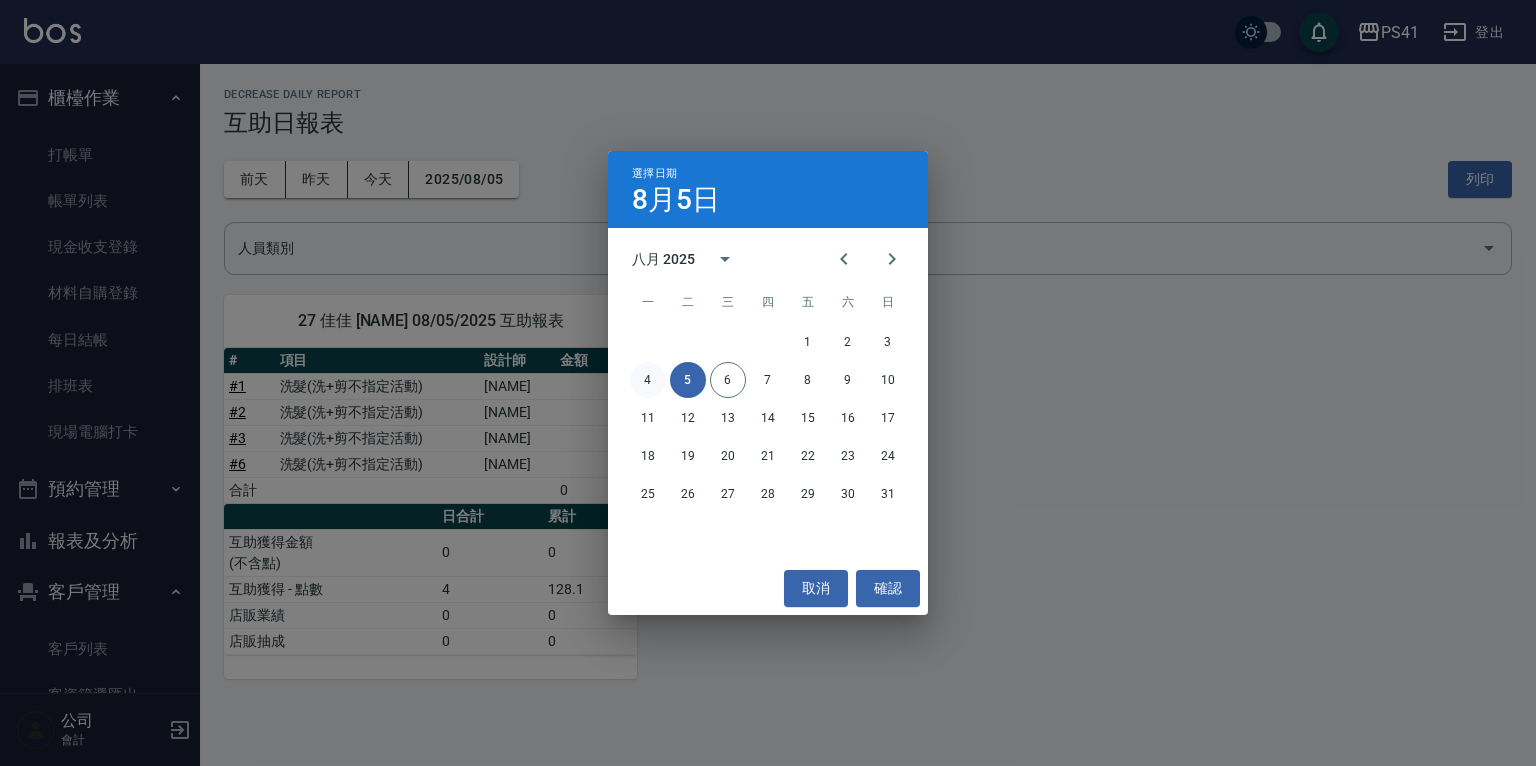 click on "4" at bounding box center (648, 380) 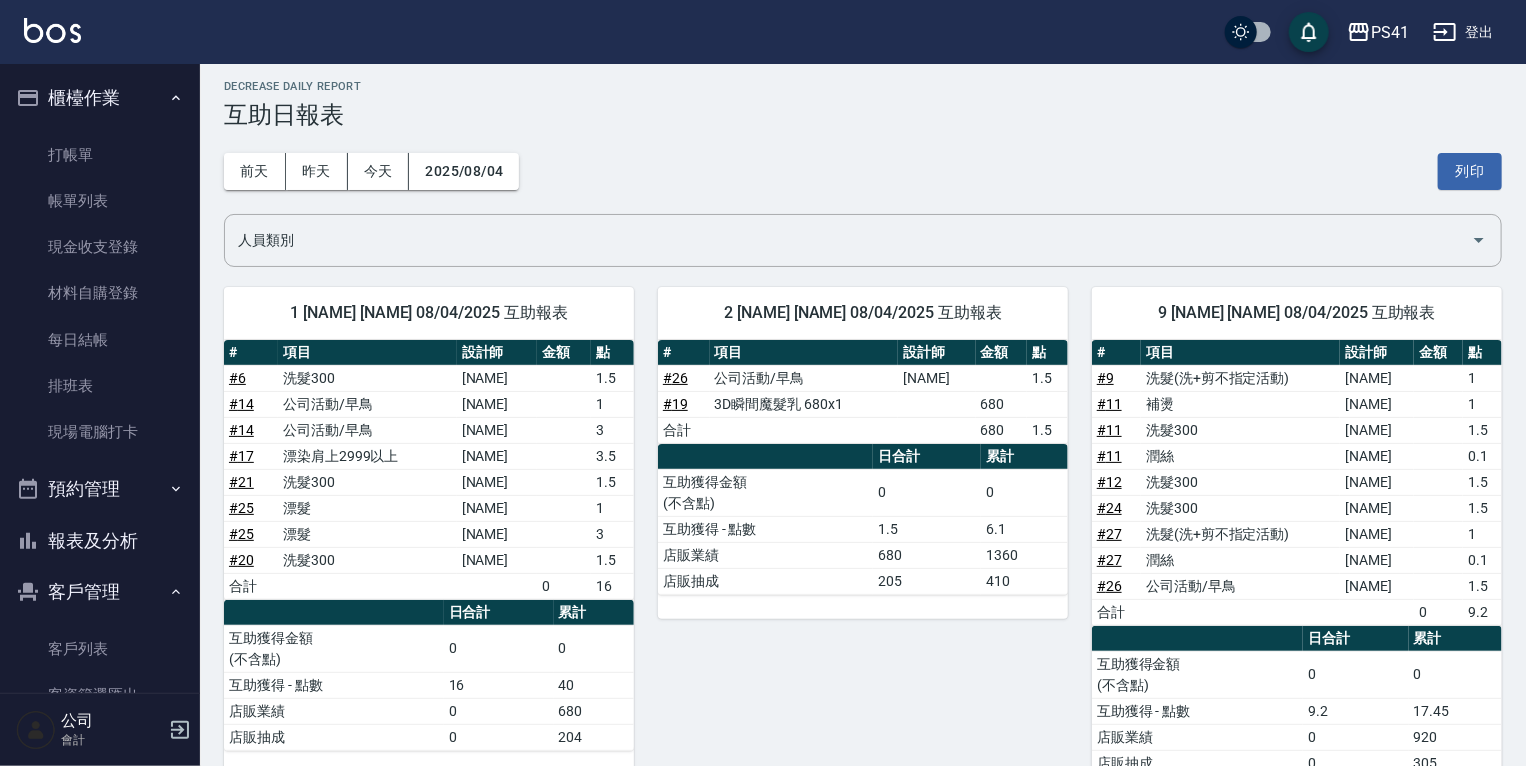 scroll, scrollTop: 0, scrollLeft: 0, axis: both 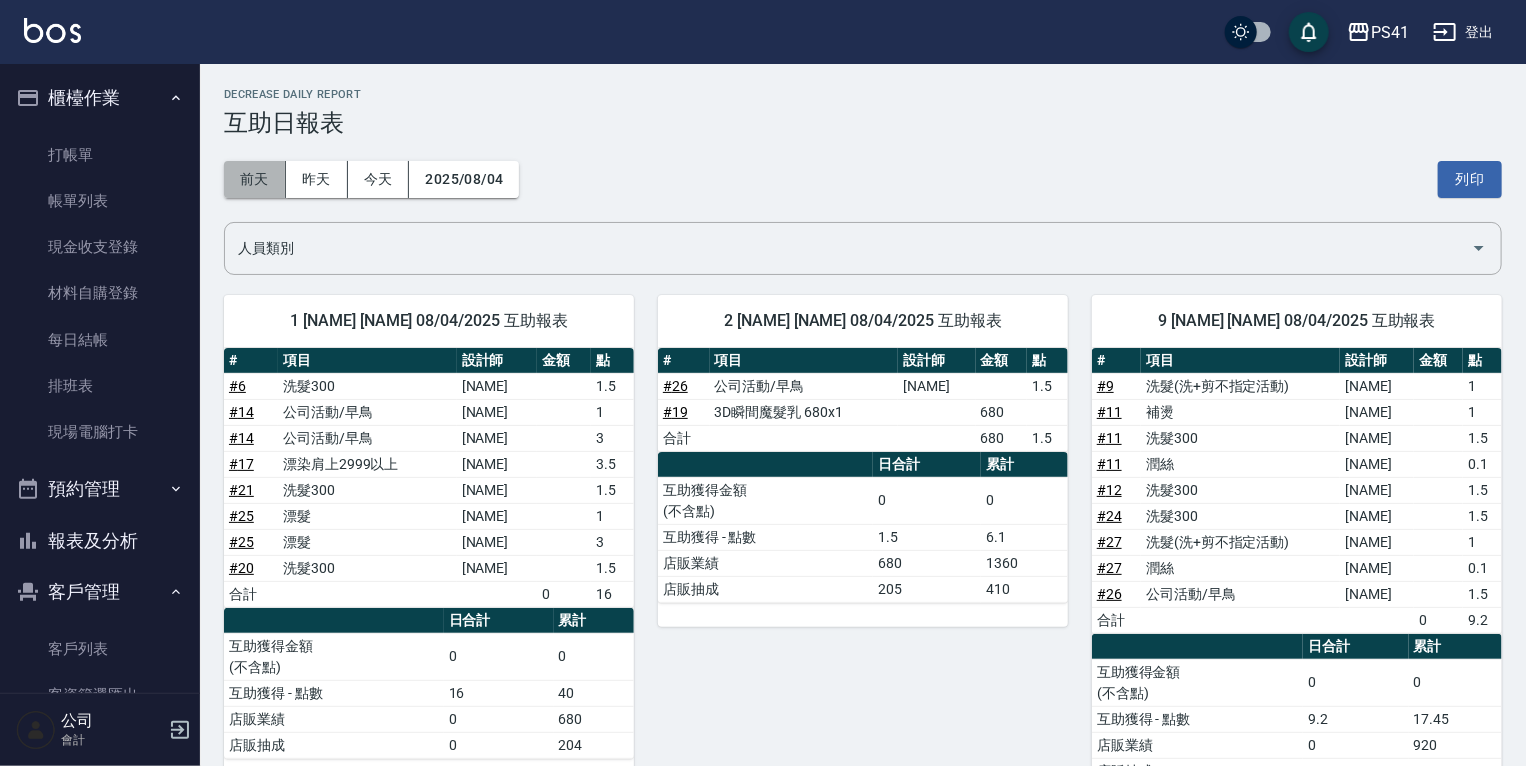 click on "前天" at bounding box center (255, 179) 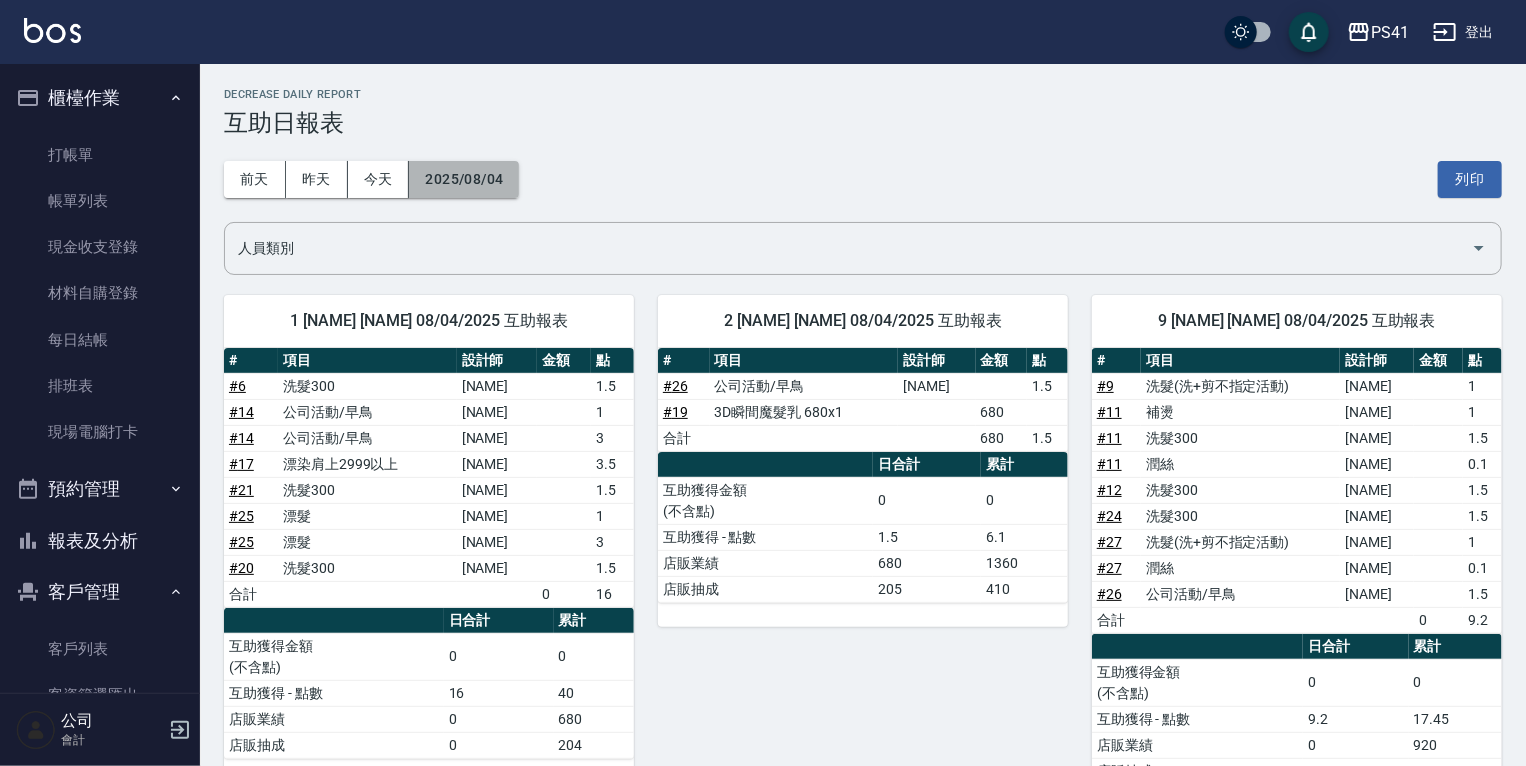 click on "2025/08/04" at bounding box center [464, 179] 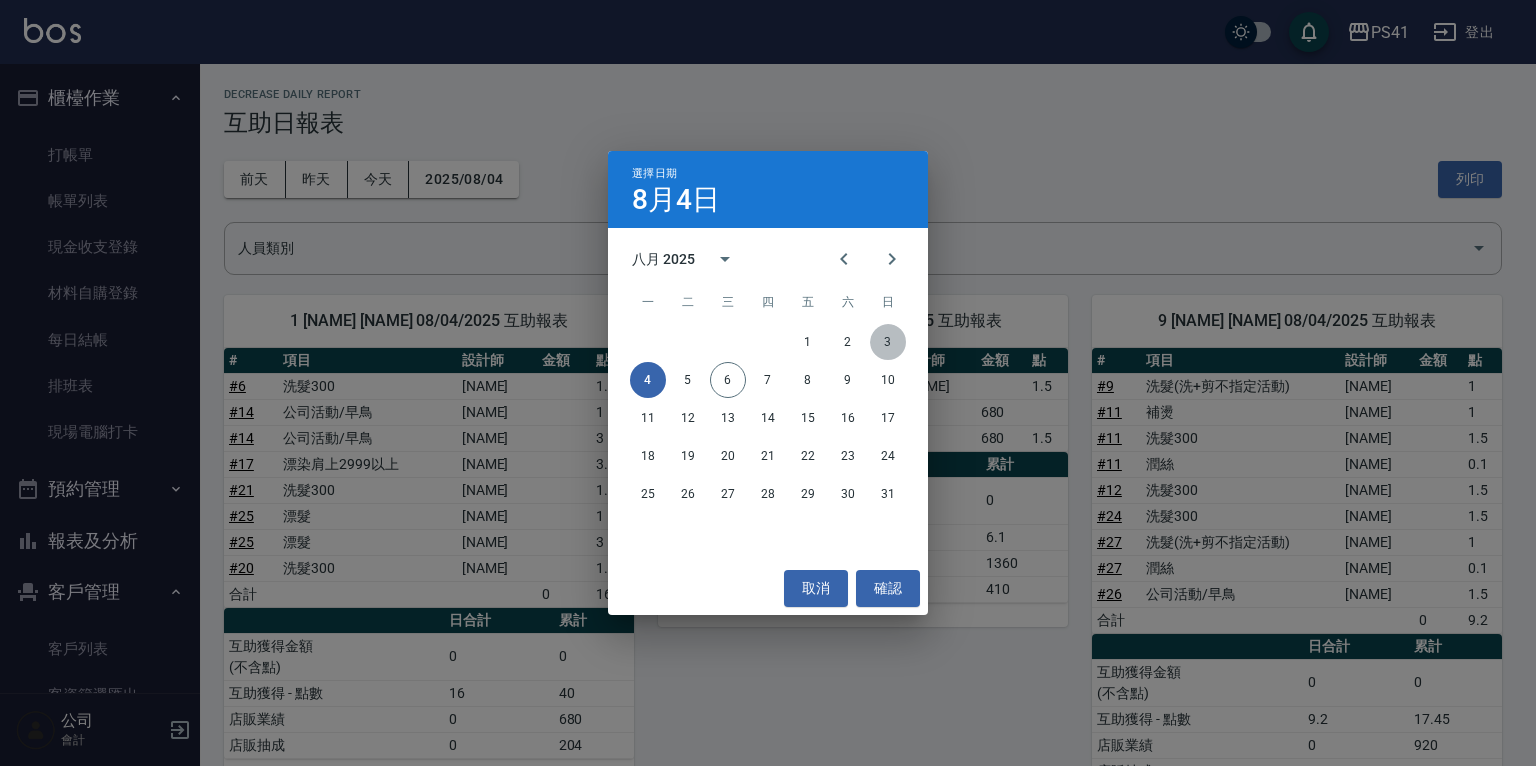 click on "3" at bounding box center (888, 342) 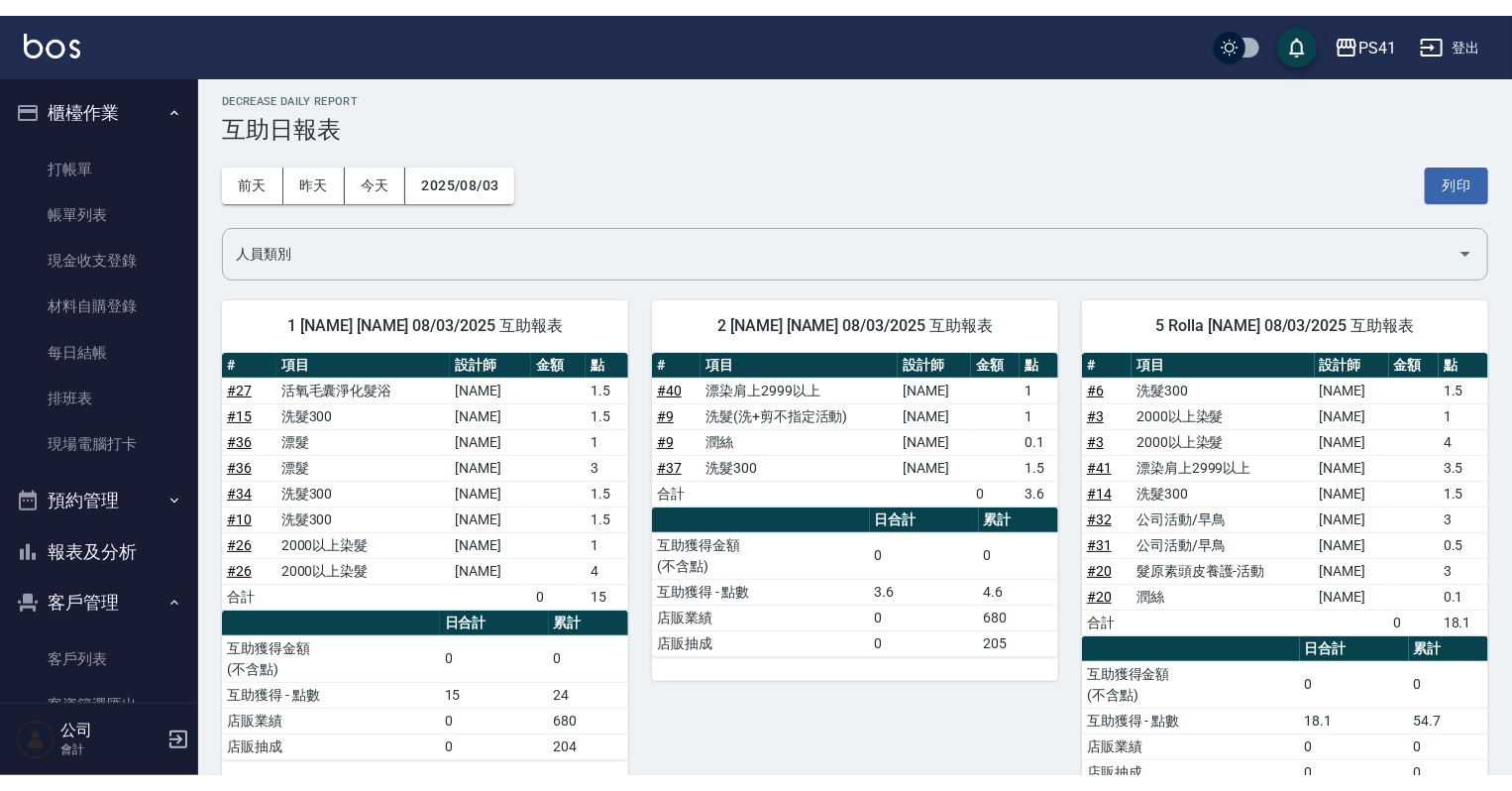 scroll, scrollTop: 0, scrollLeft: 0, axis: both 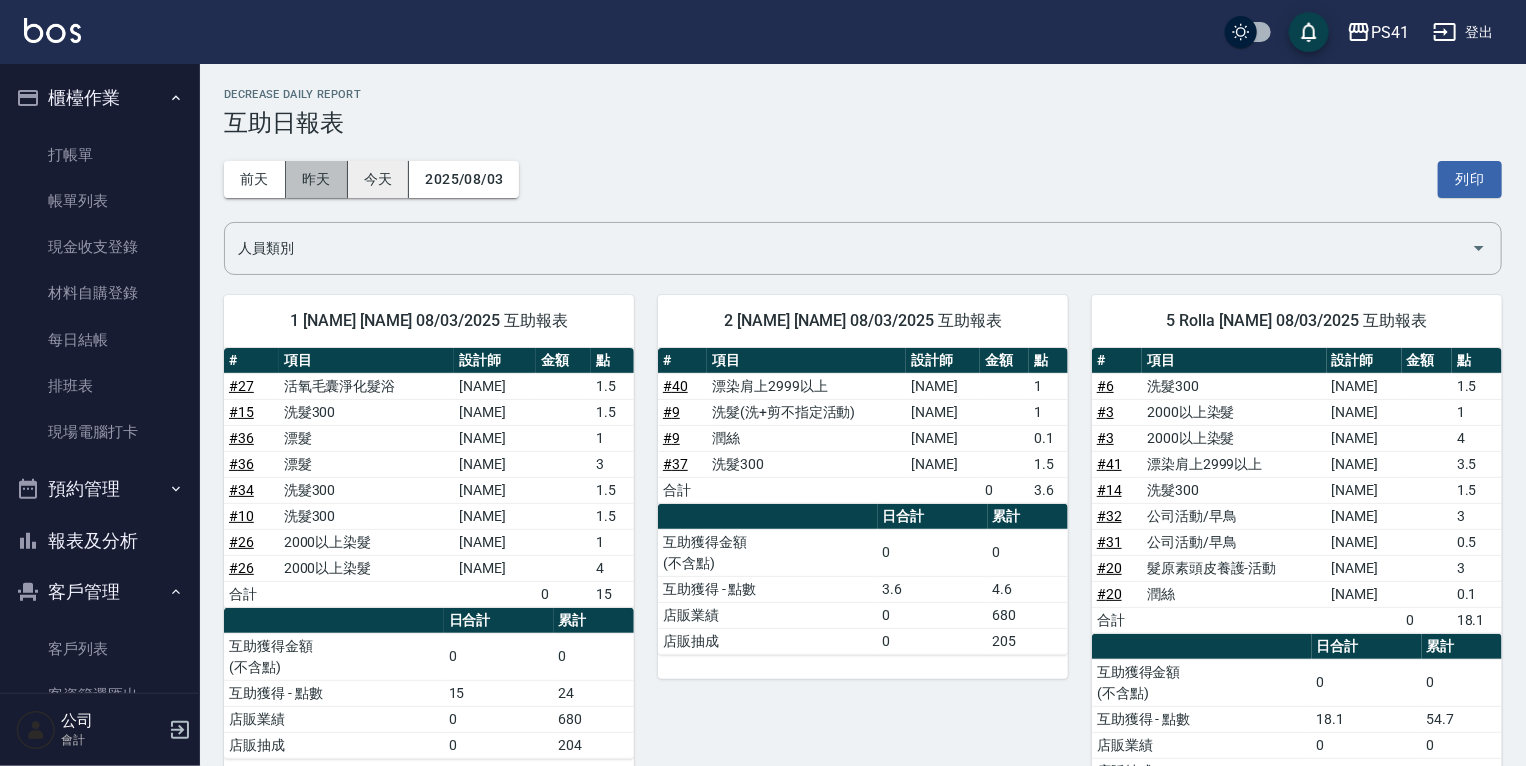 drag, startPoint x: 346, startPoint y: 185, endPoint x: 356, endPoint y: 186, distance: 10.049875 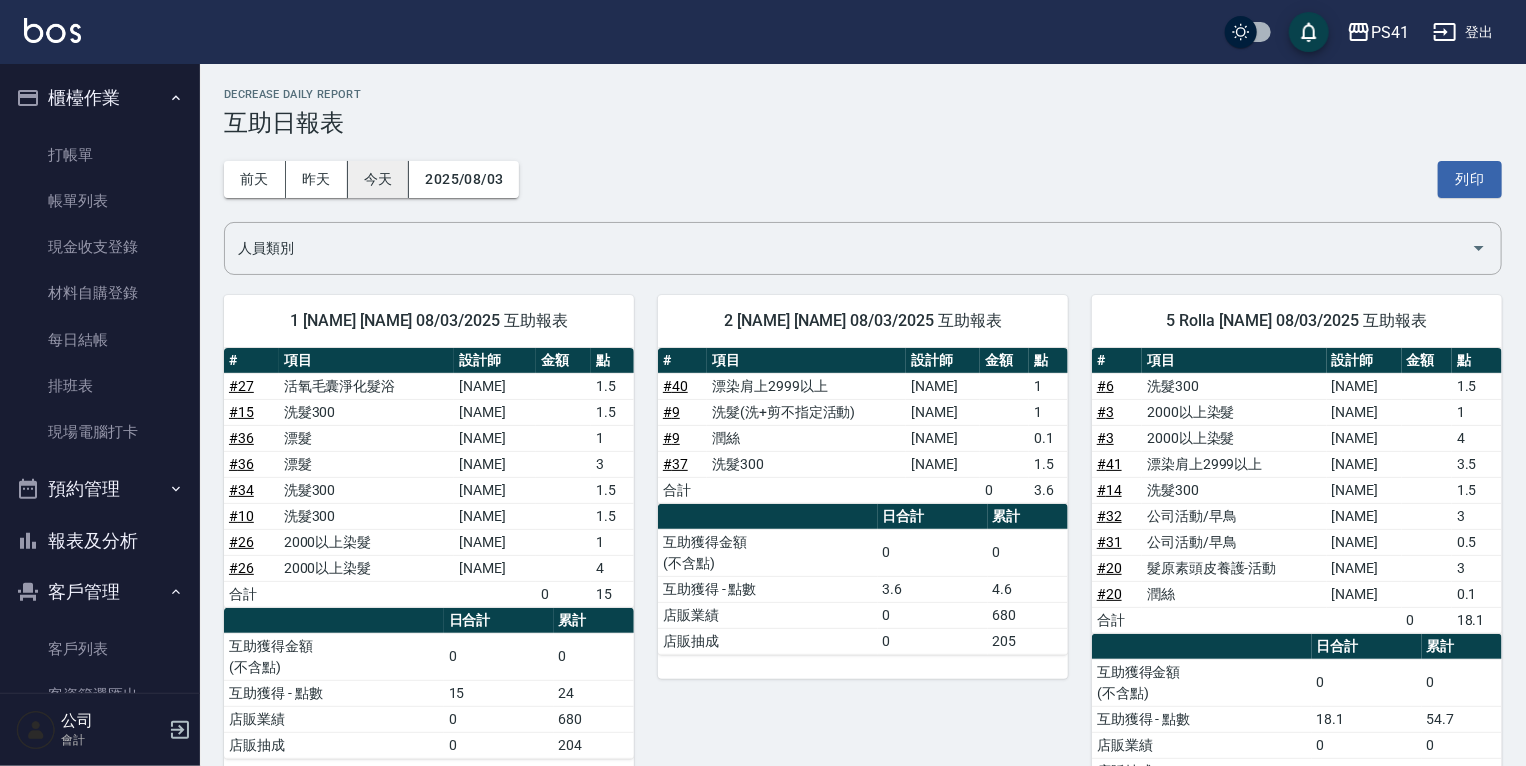 click on "今天" at bounding box center [379, 179] 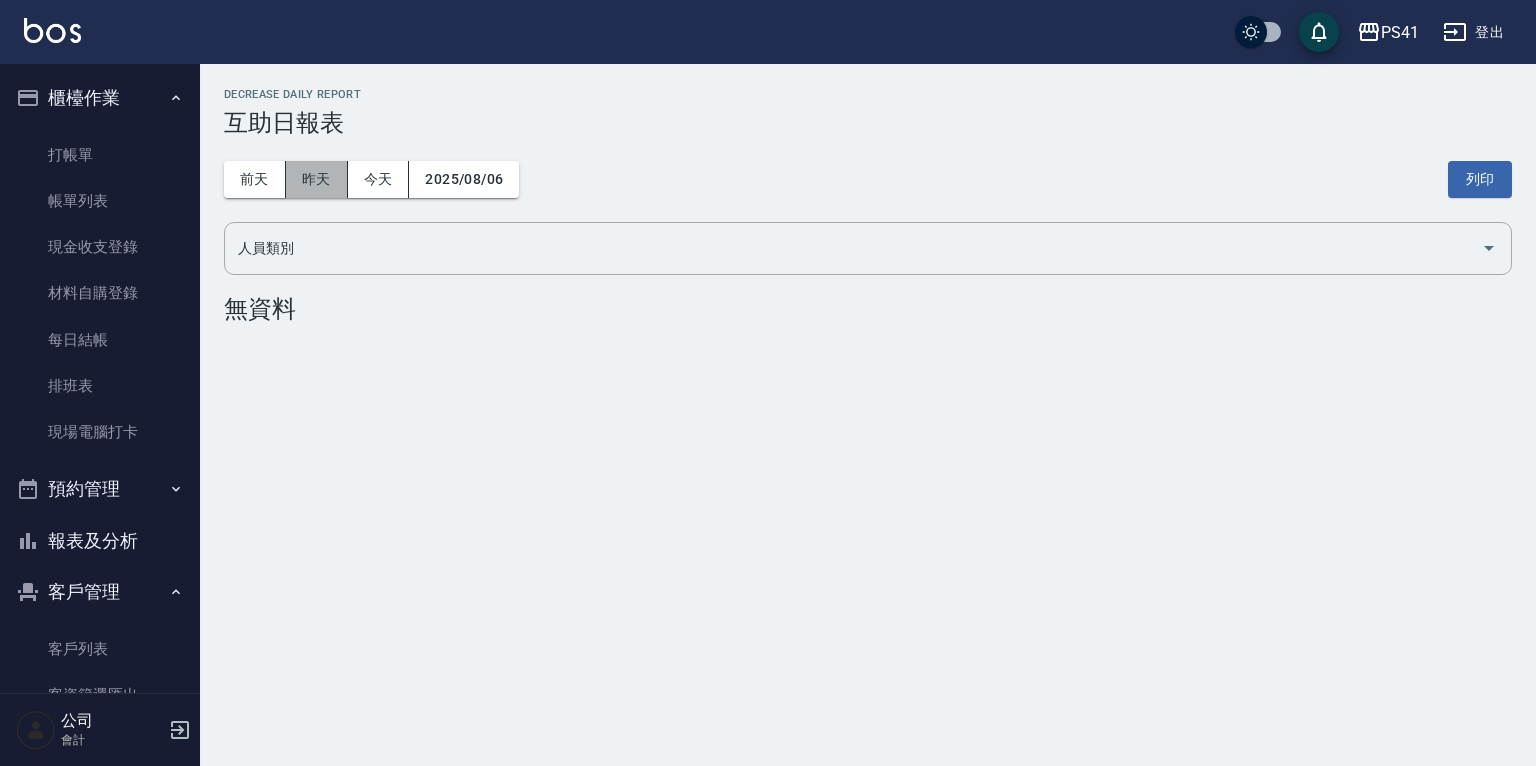drag, startPoint x: 302, startPoint y: 185, endPoint x: 452, endPoint y: 209, distance: 151.90787 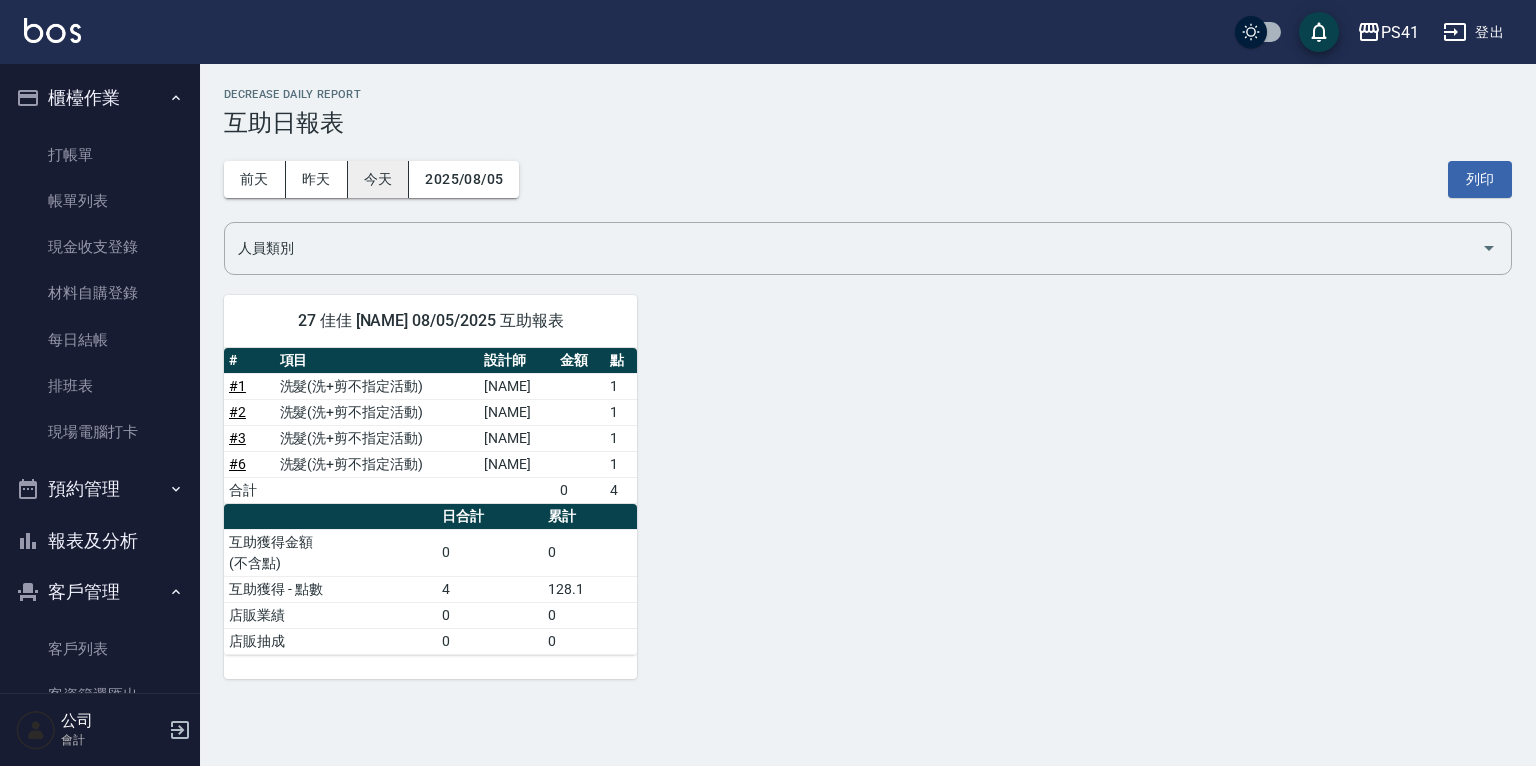 click on "今天" at bounding box center [379, 179] 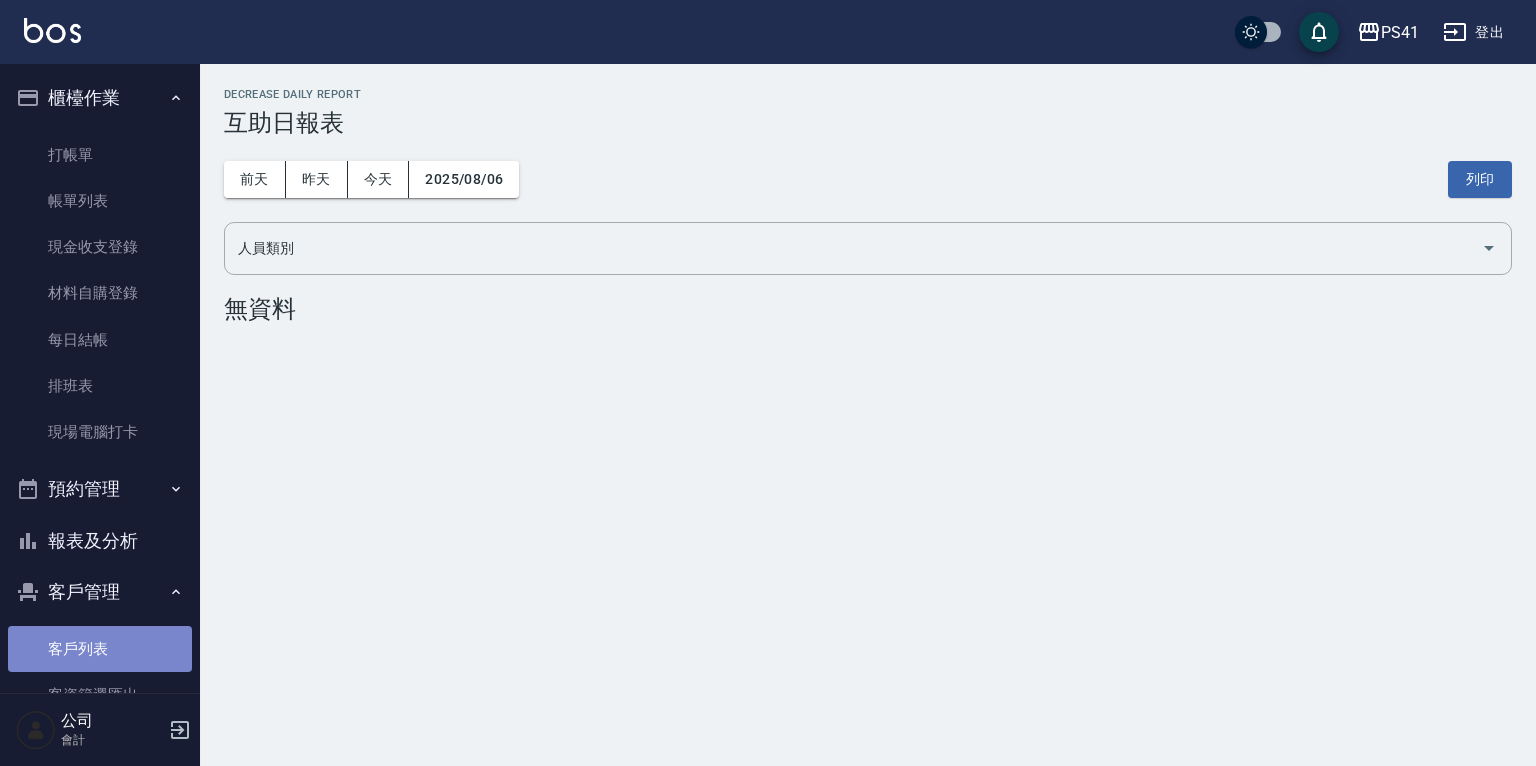drag, startPoint x: 116, startPoint y: 635, endPoint x: 119, endPoint y: 656, distance: 21.213203 